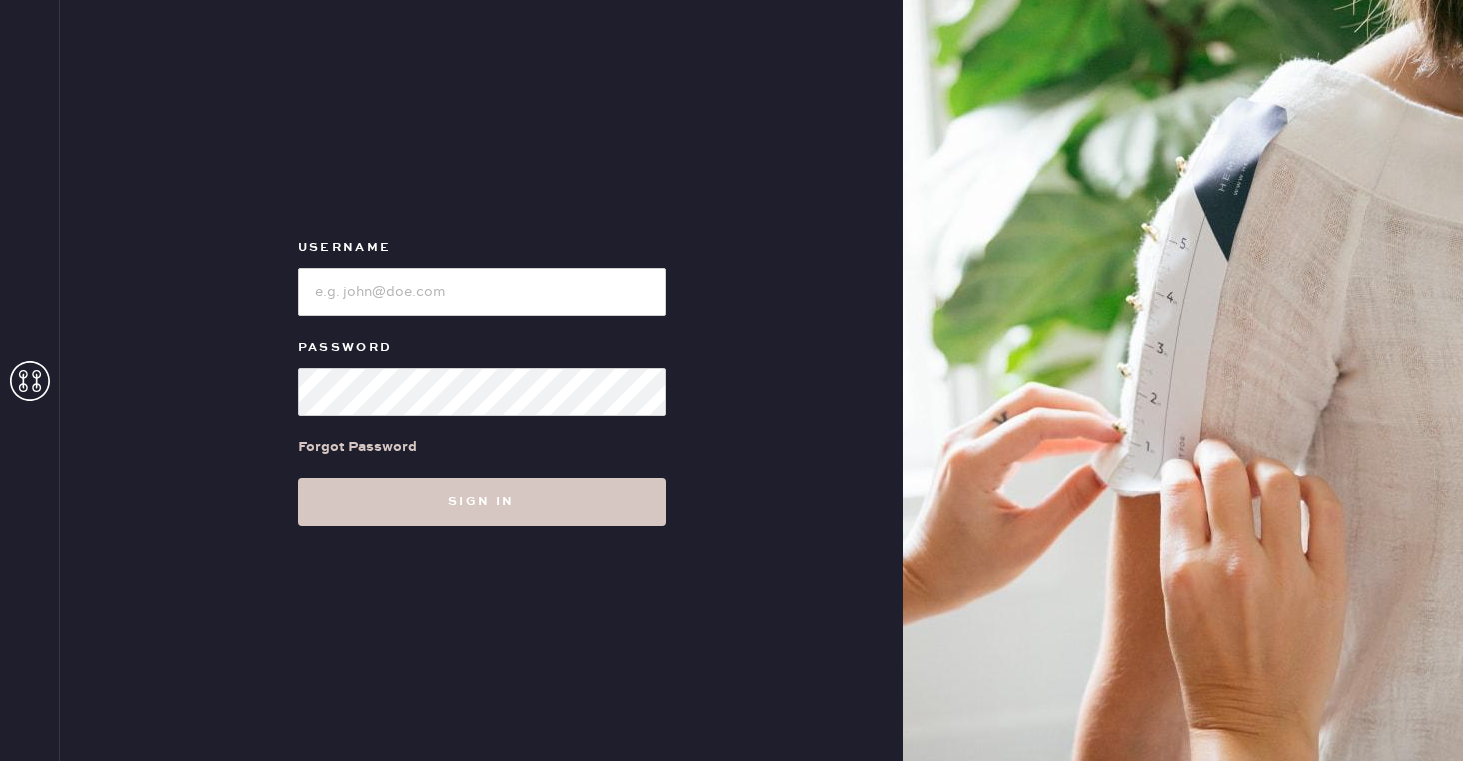 scroll, scrollTop: 0, scrollLeft: 0, axis: both 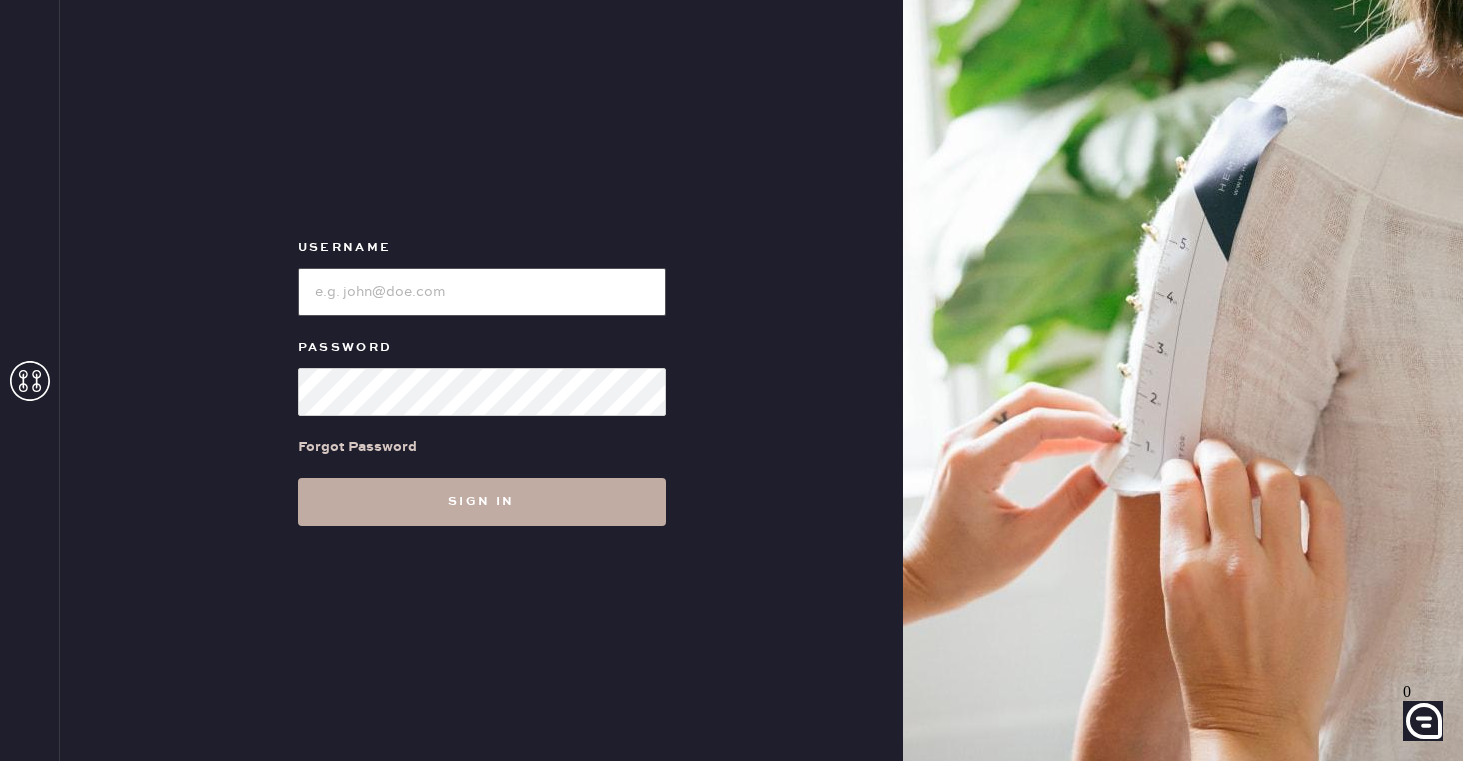 type on "reformationsoho" 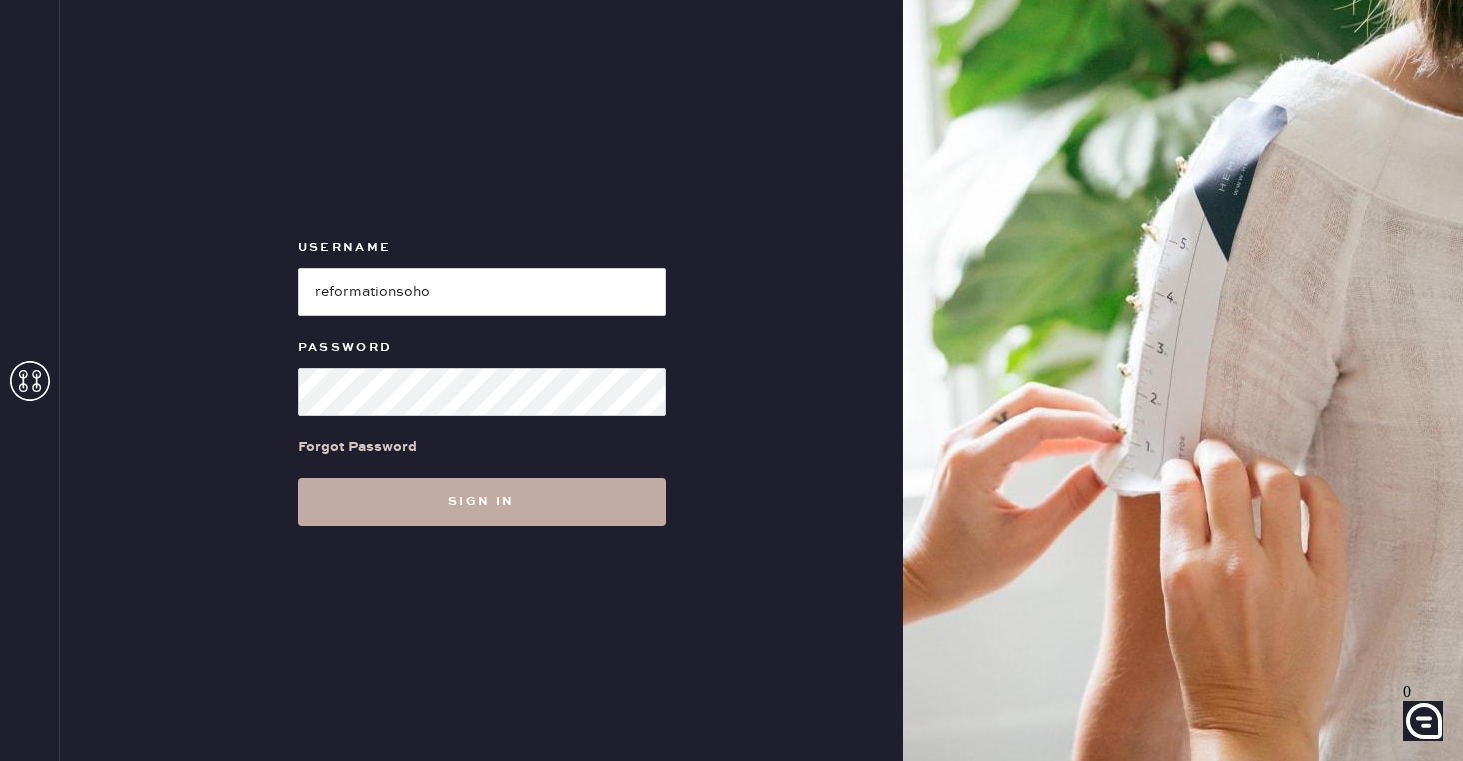 click on "Sign in" at bounding box center (482, 502) 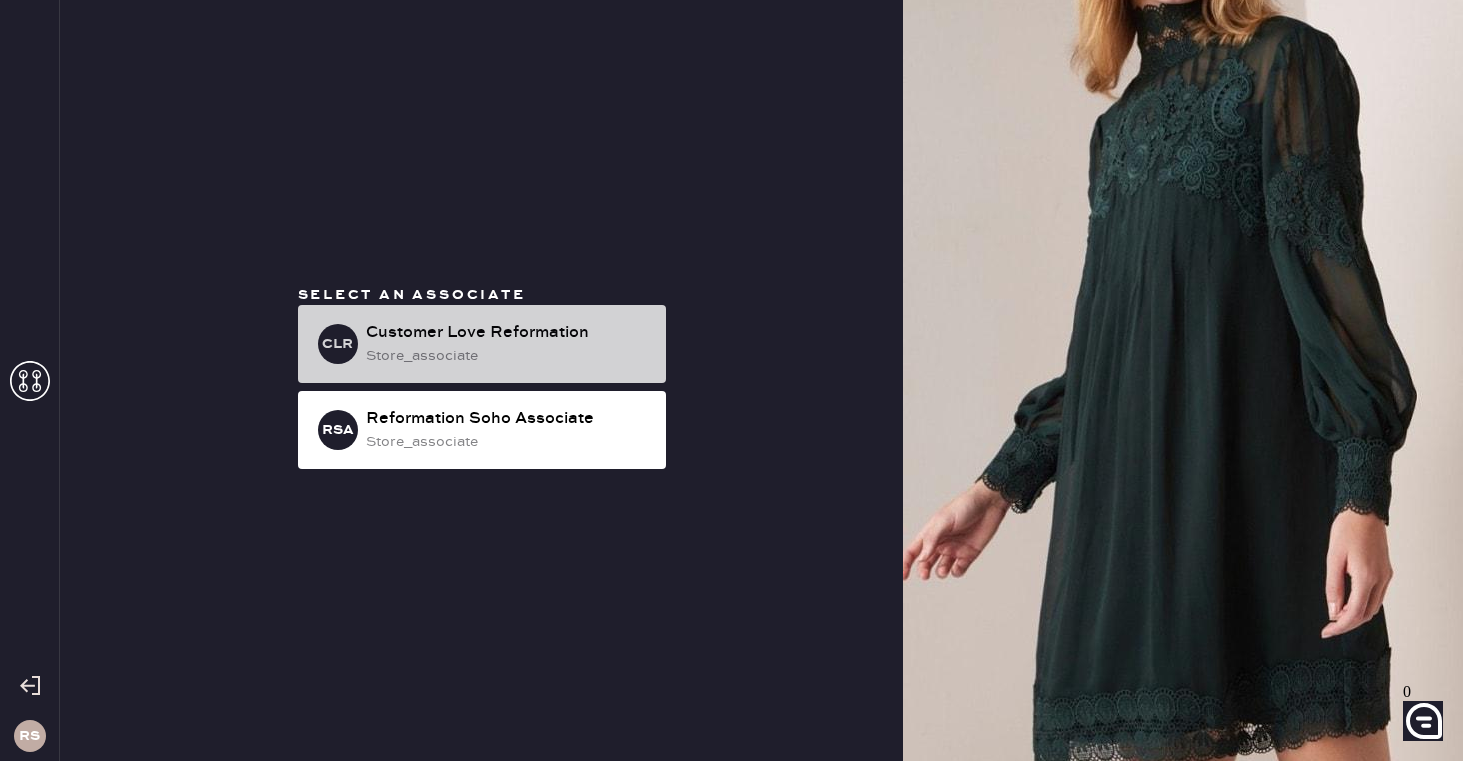 click on "CLR Customer Love Reformation store_associate" at bounding box center [482, 344] 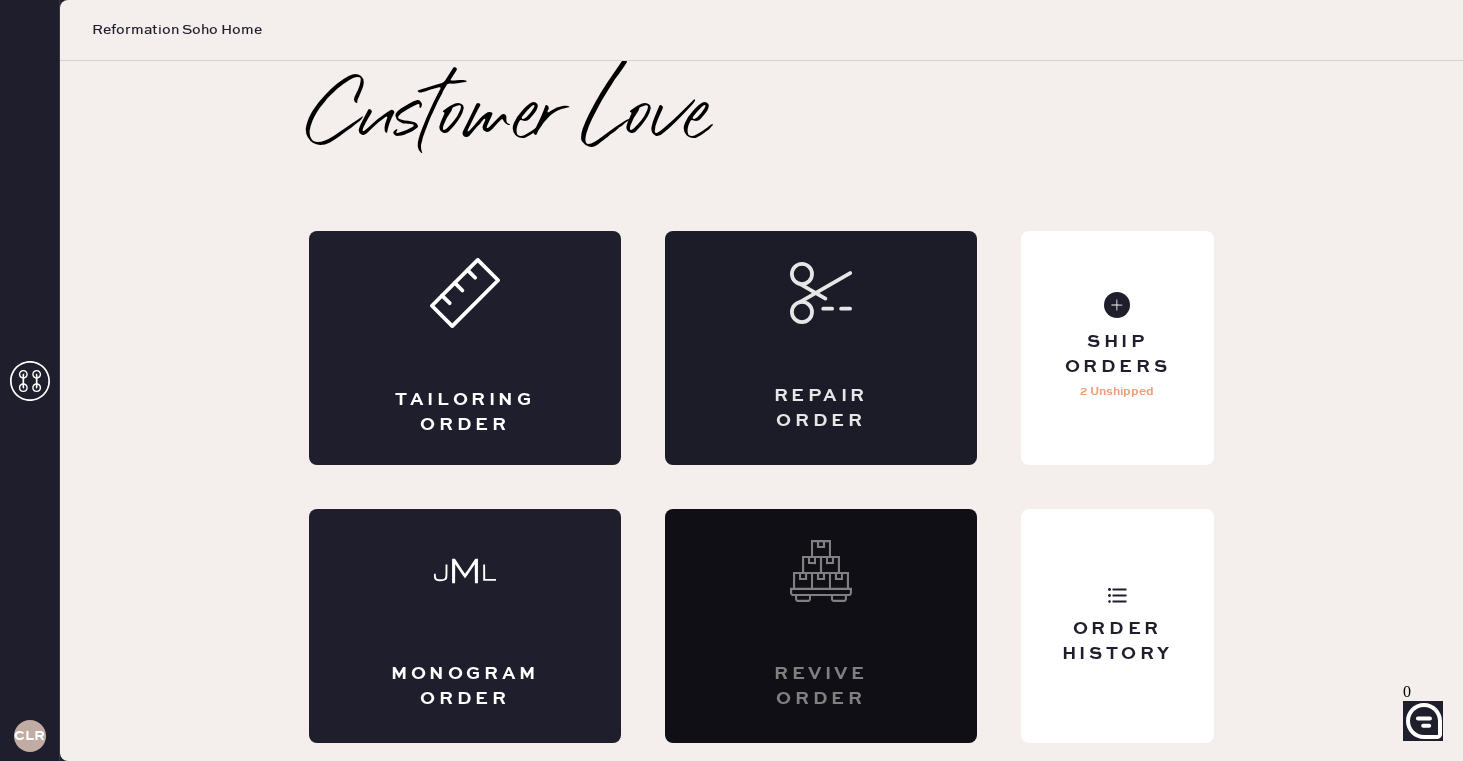 click on "Repair Order" at bounding box center [821, 348] 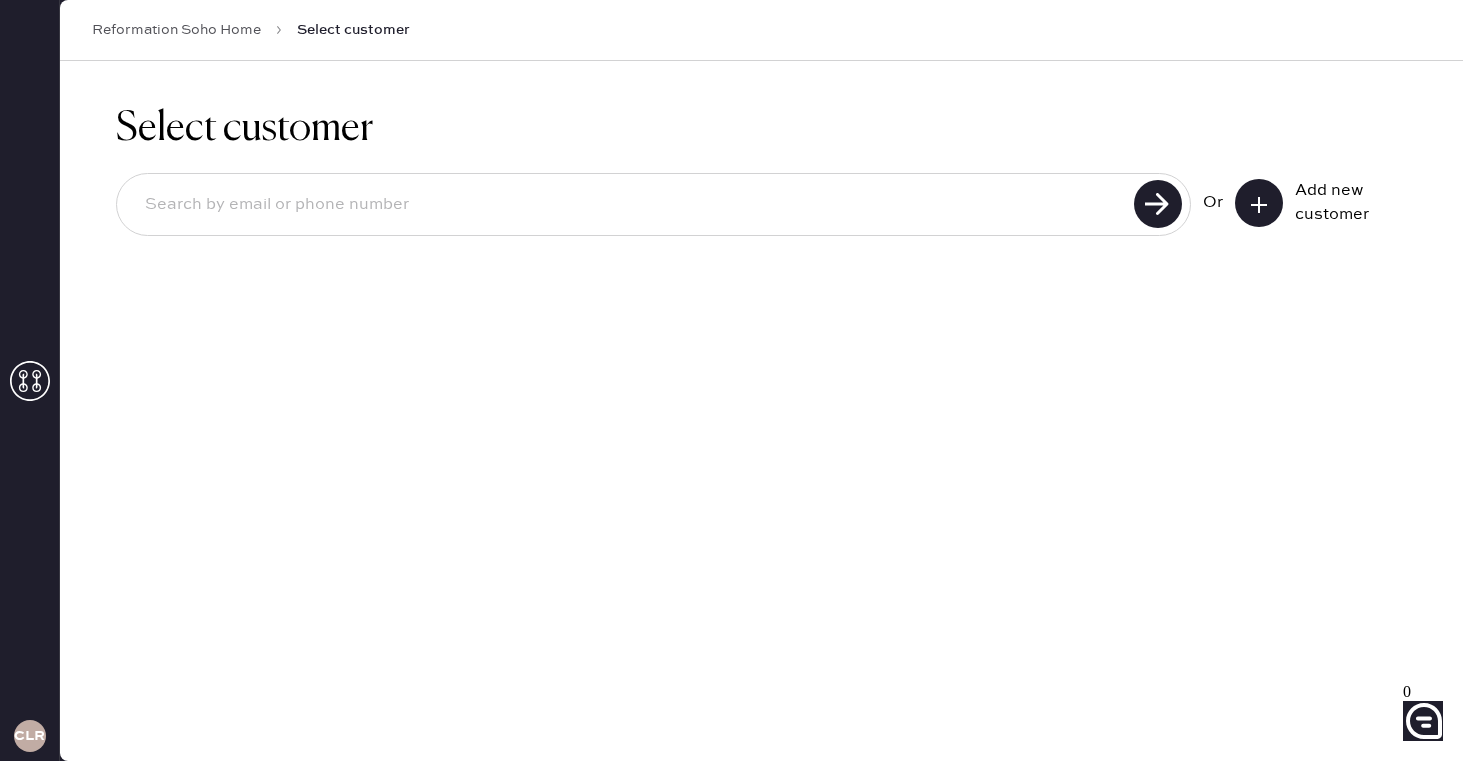 click at bounding box center [628, 205] 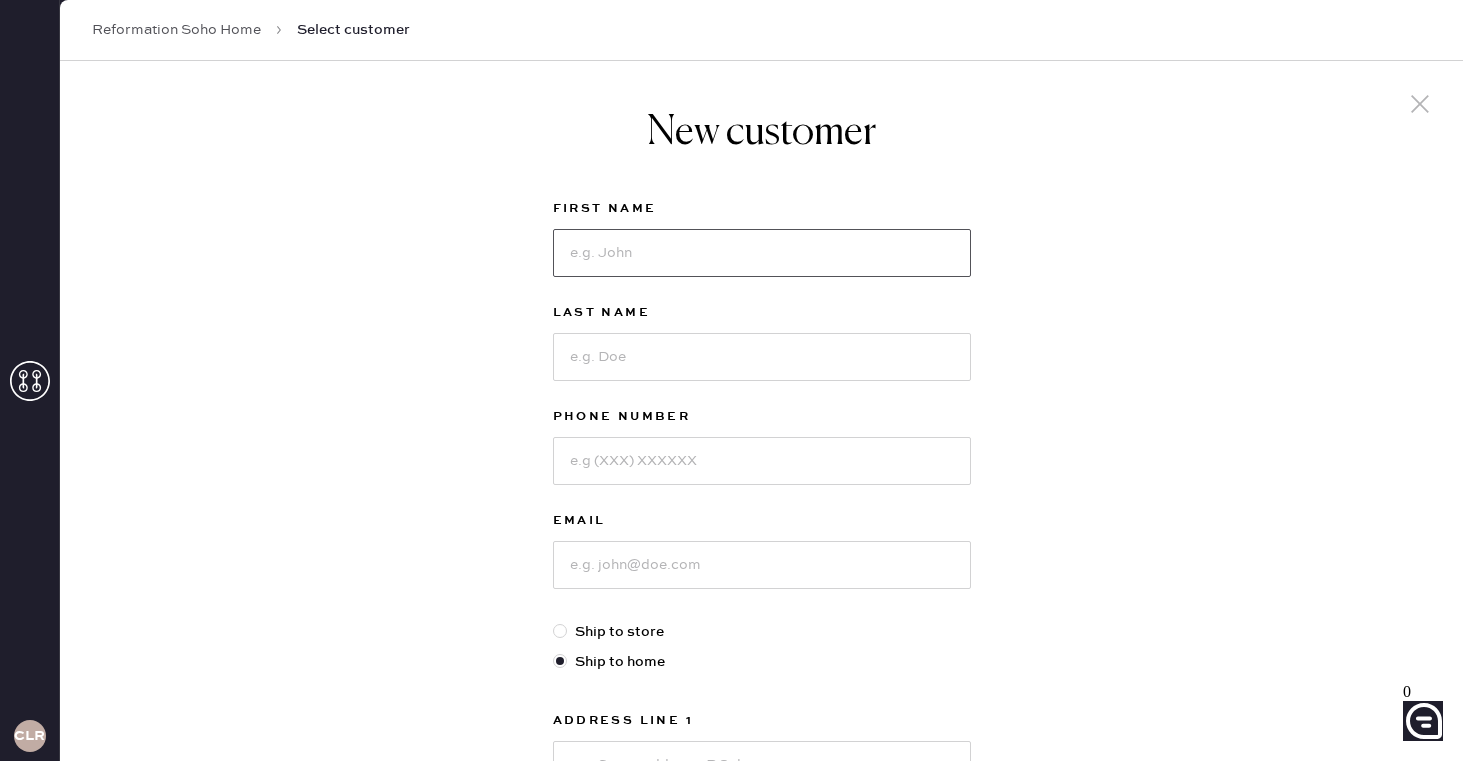 click at bounding box center (762, 253) 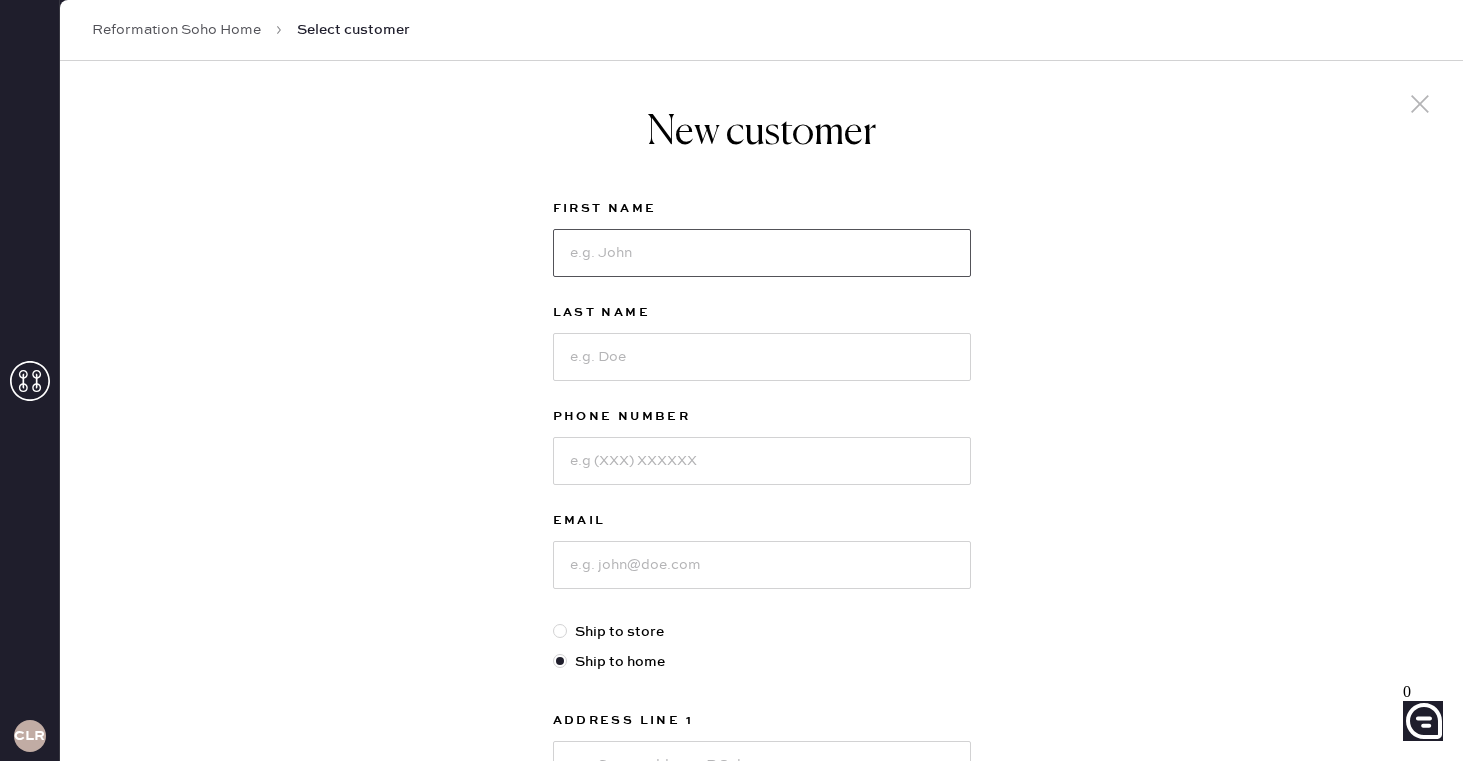 type on "S" 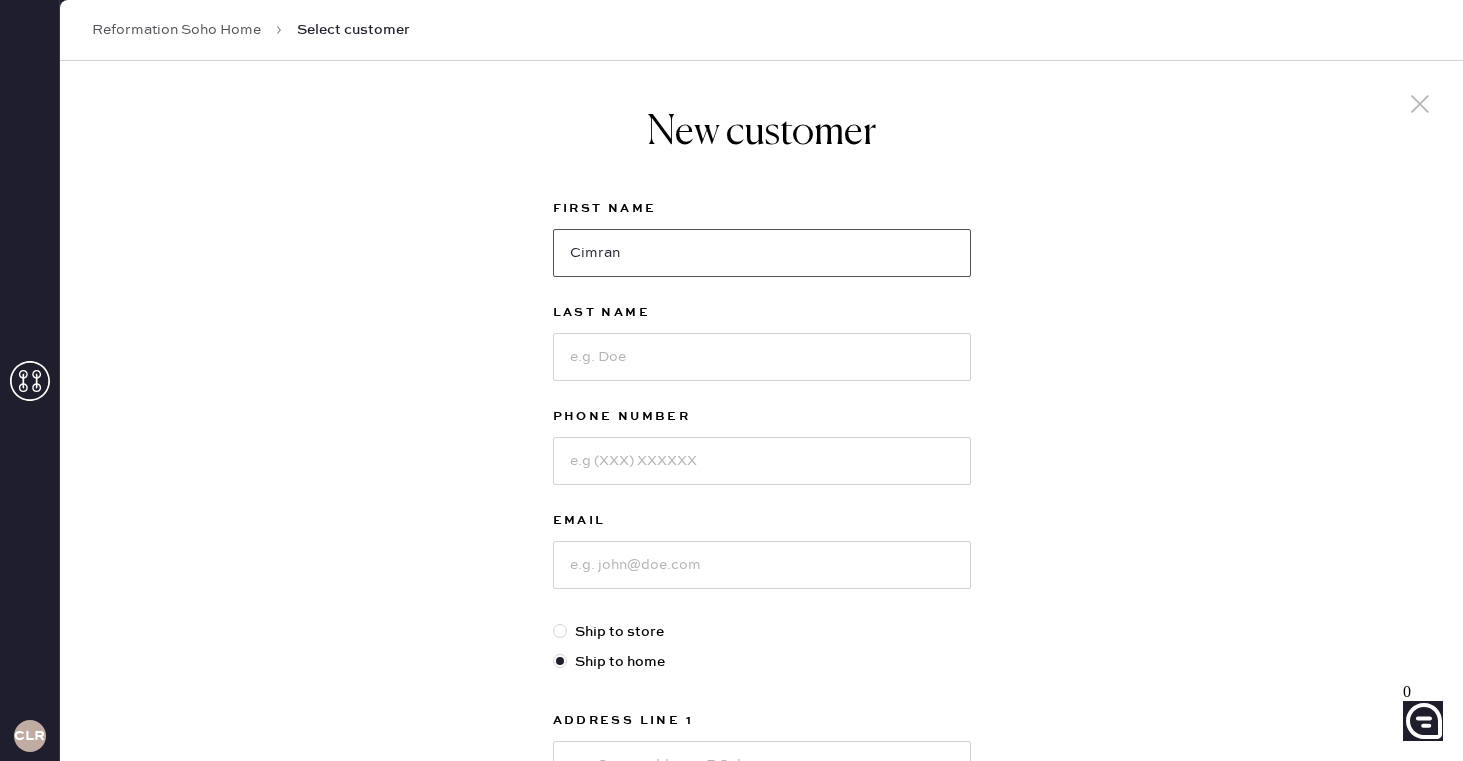 type on "Cimran" 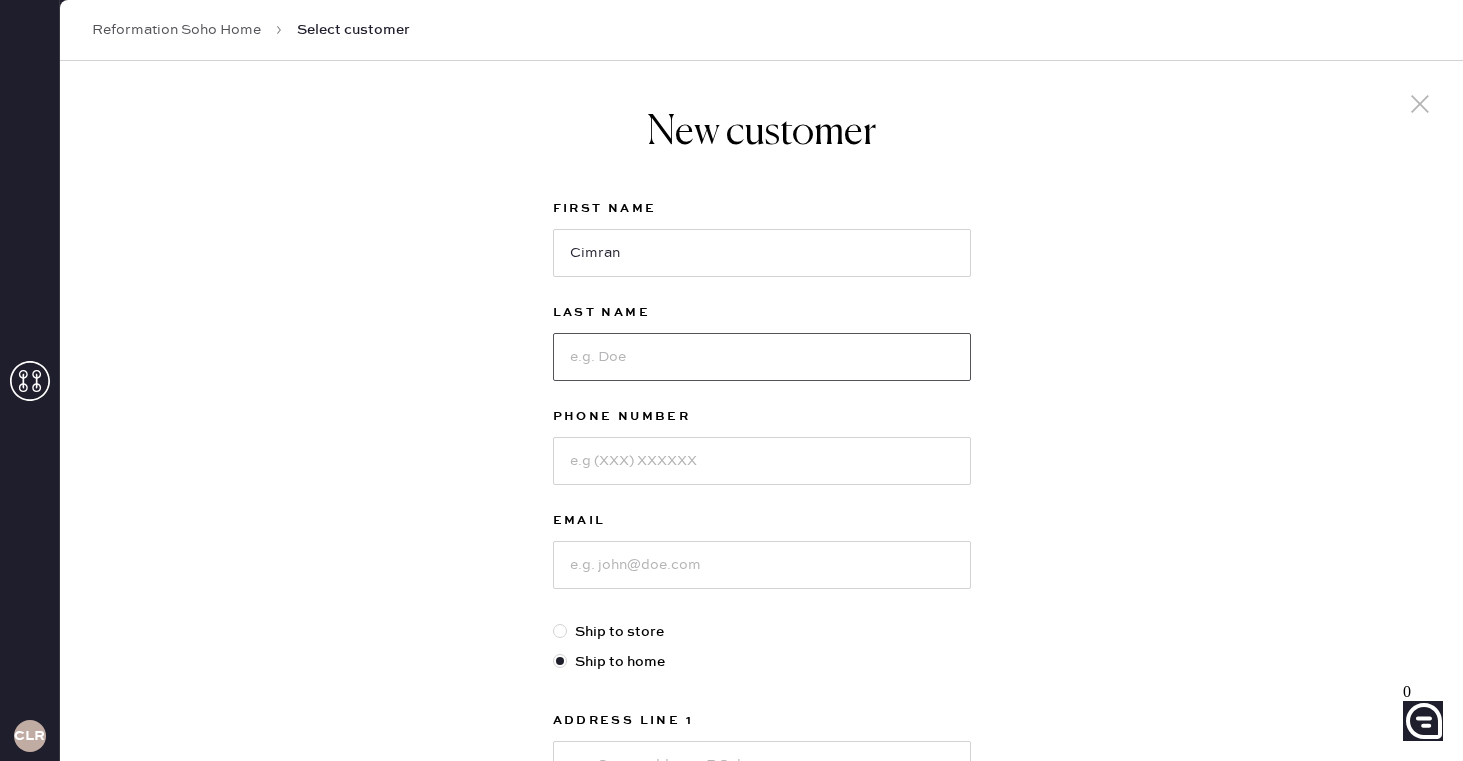 click at bounding box center (762, 357) 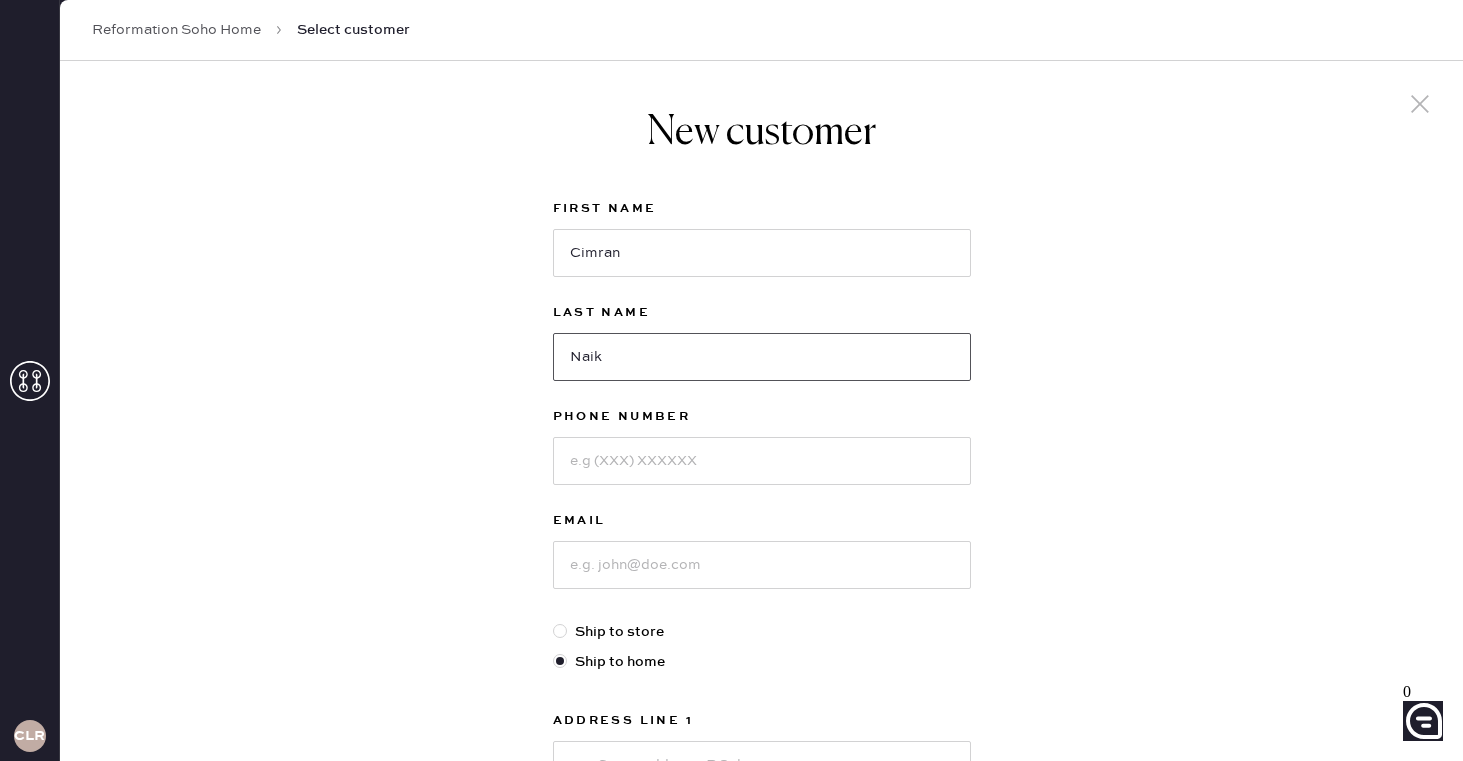 type on "Naik" 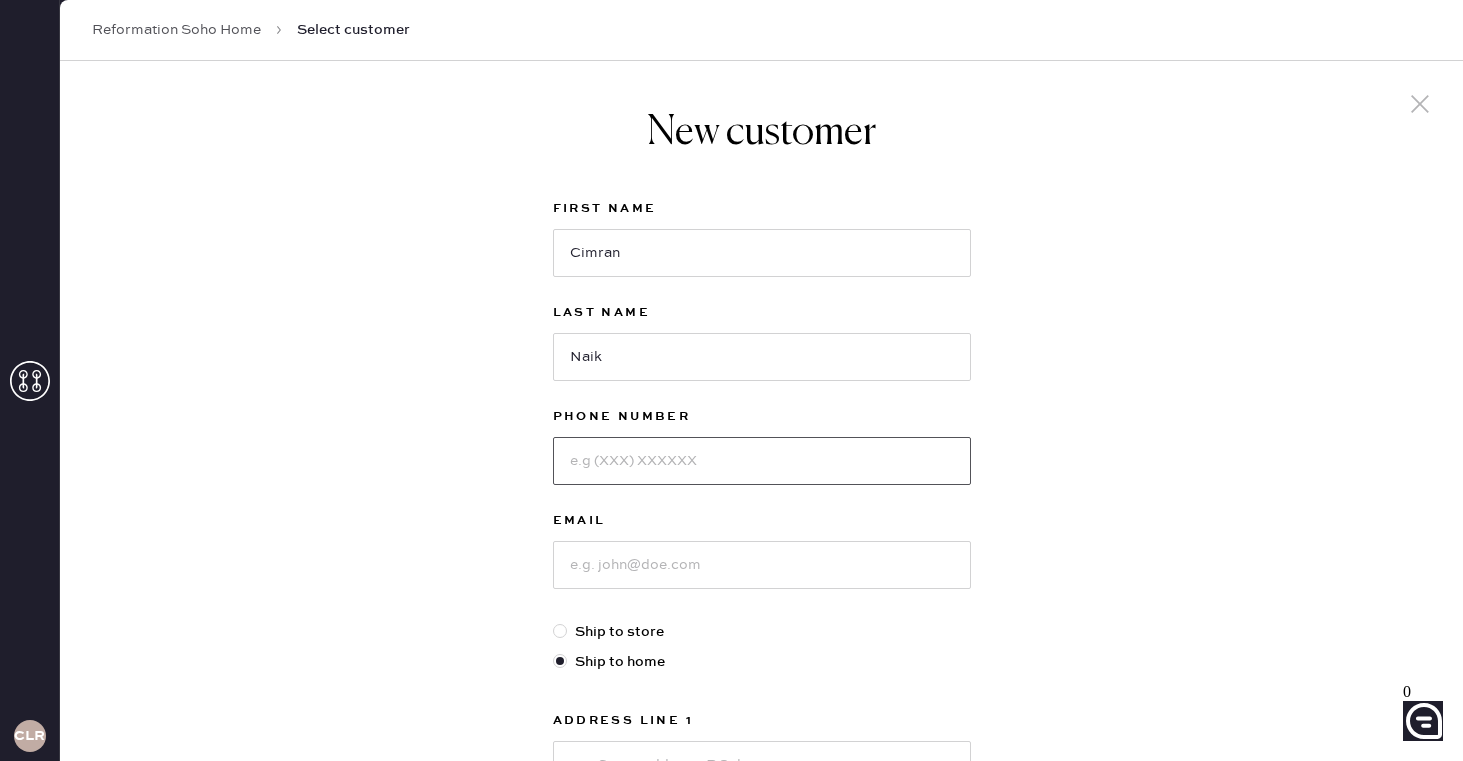 click at bounding box center [762, 461] 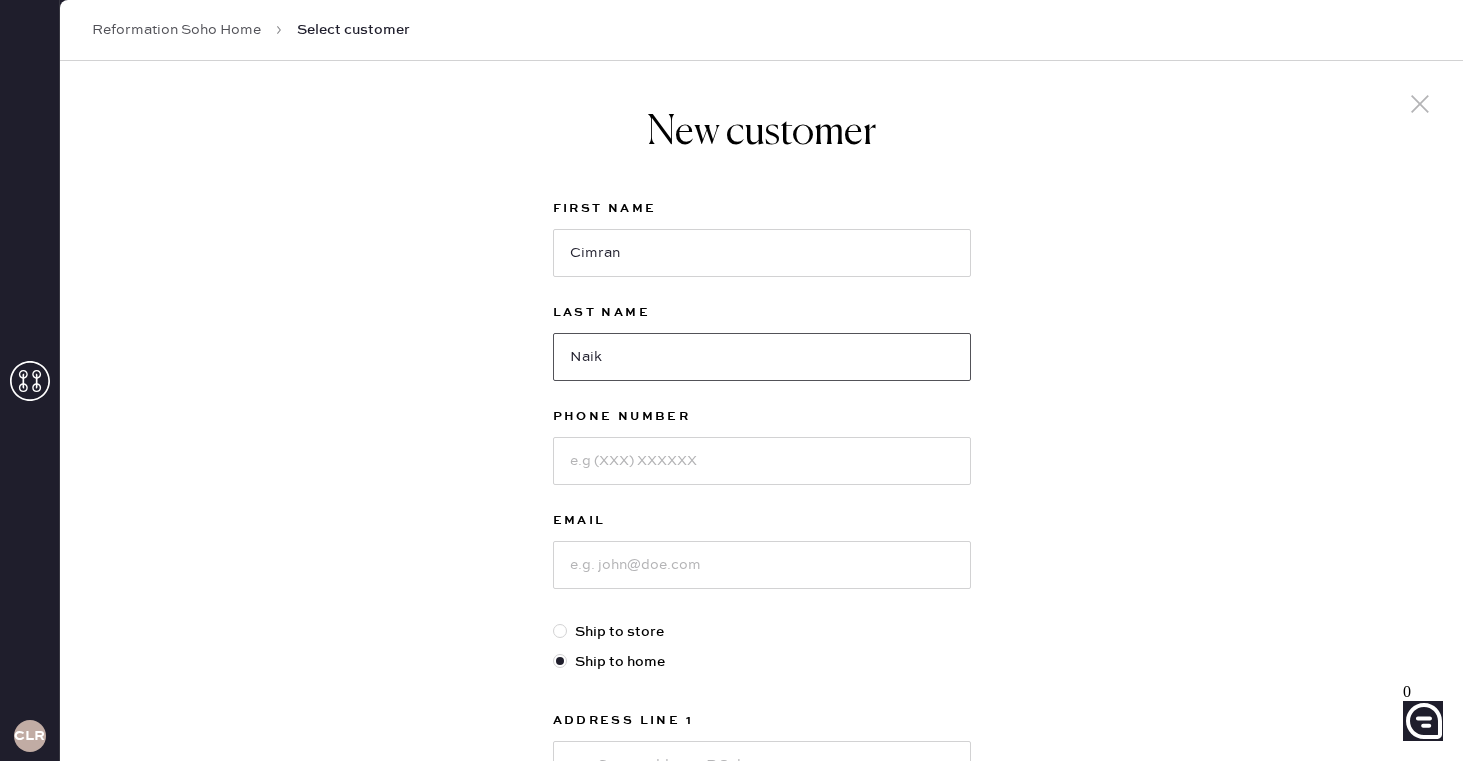click on "Naik" at bounding box center [762, 357] 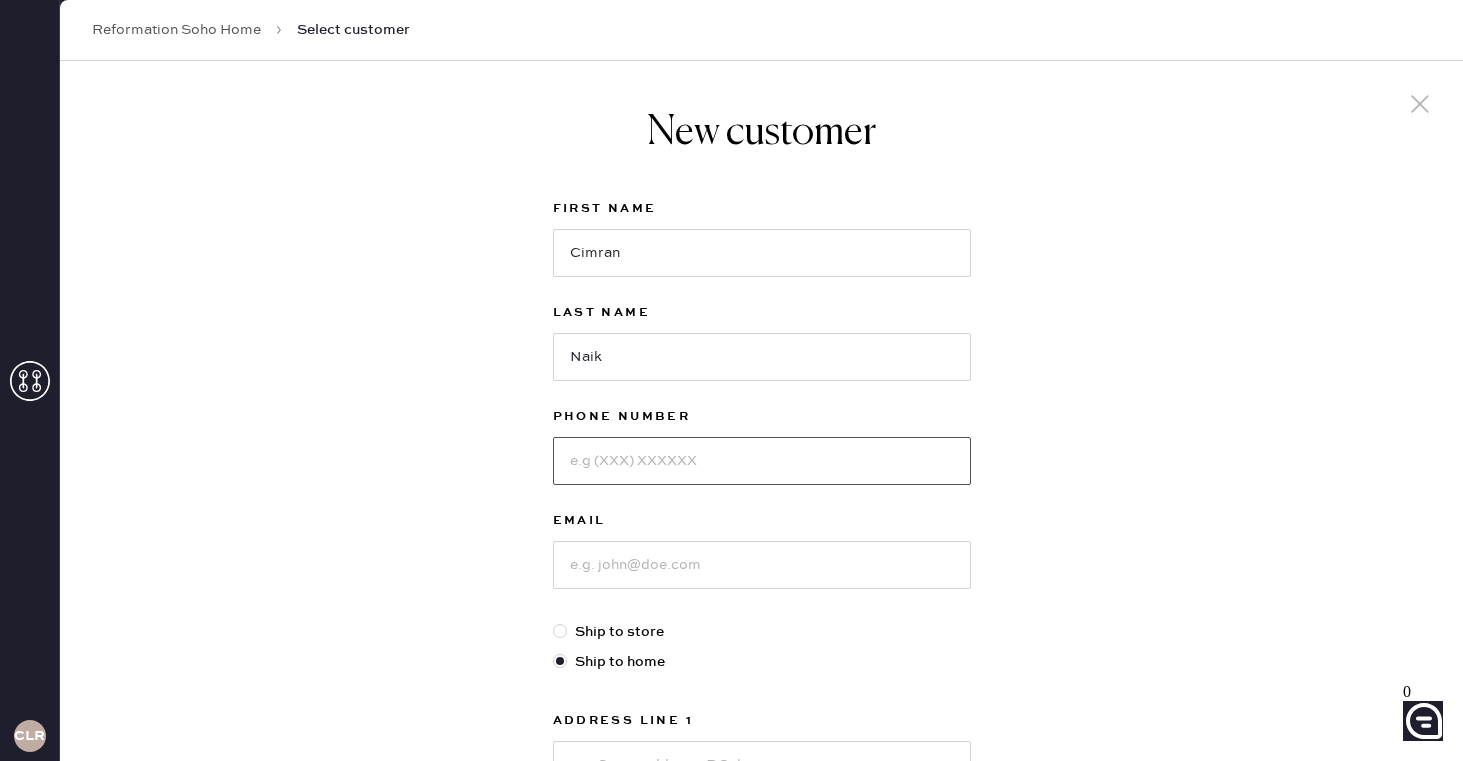 click at bounding box center (762, 461) 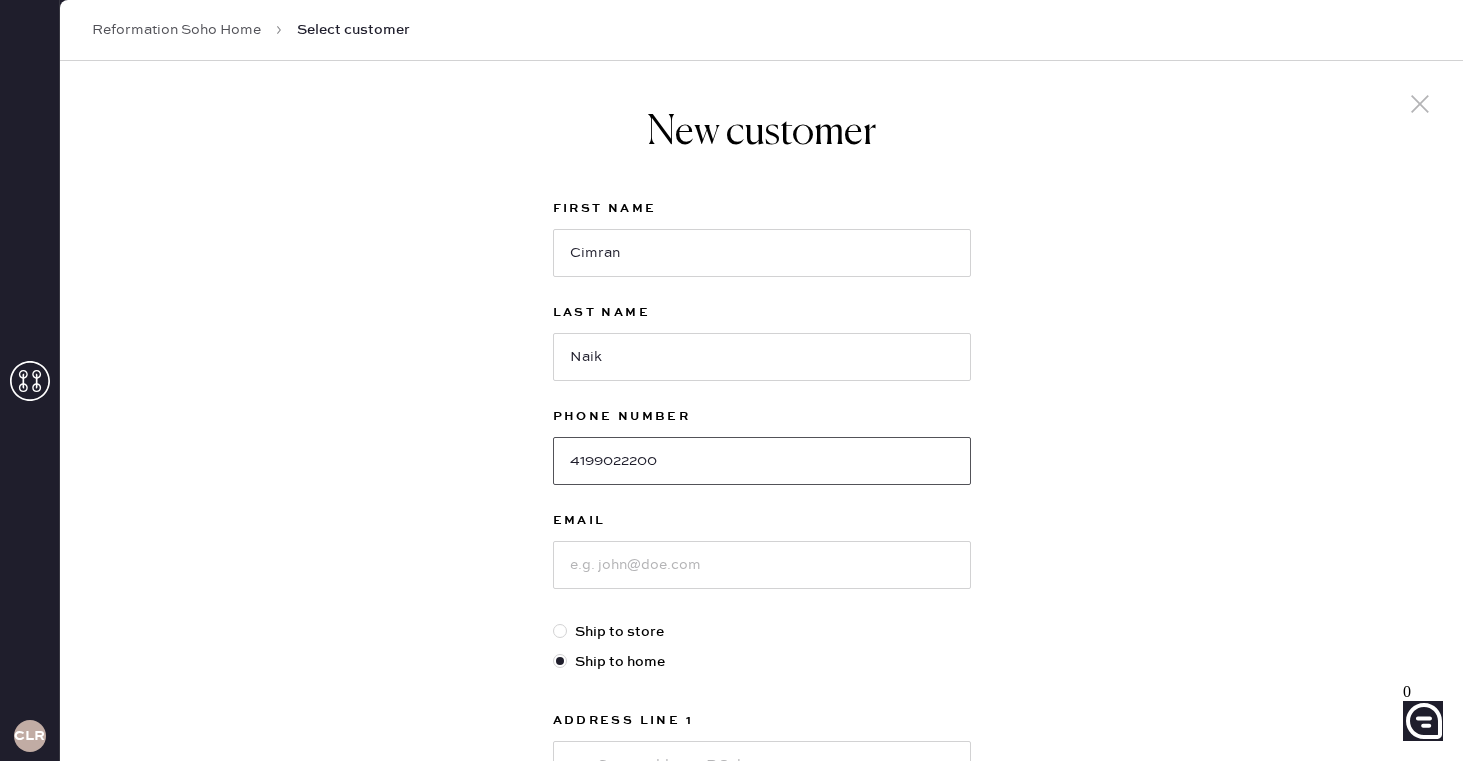 type on "4199022200" 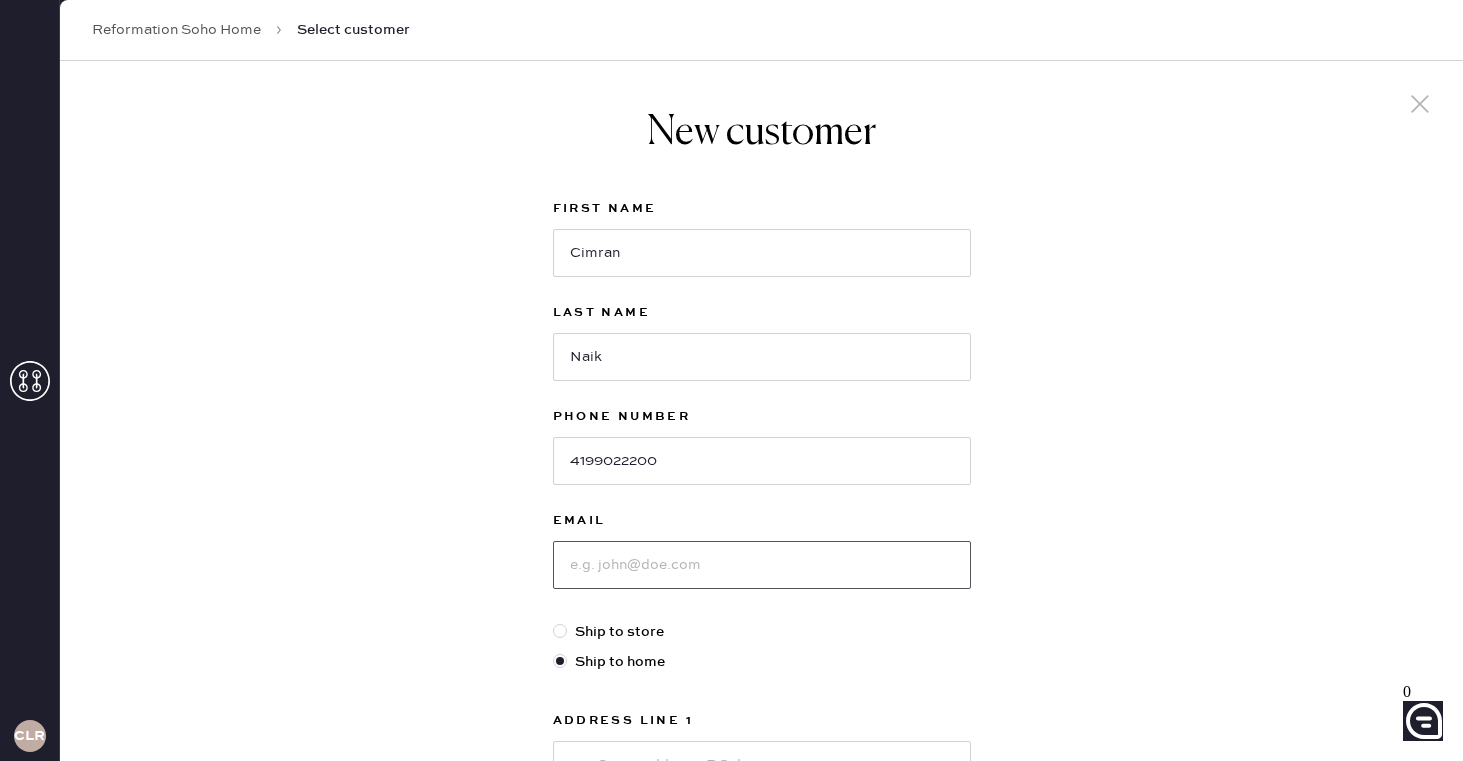 click at bounding box center [762, 565] 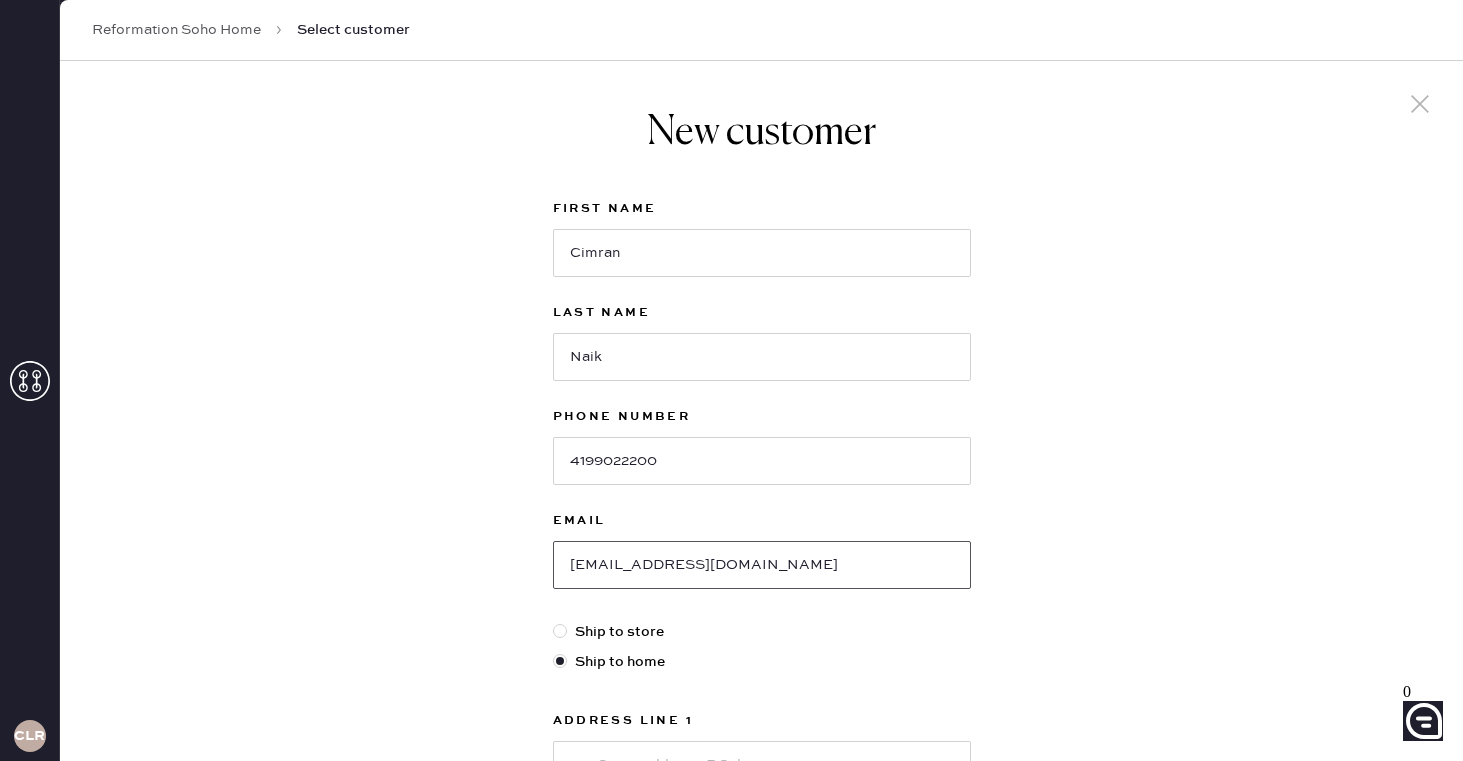type on "[EMAIL_ADDRESS][DOMAIN_NAME]" 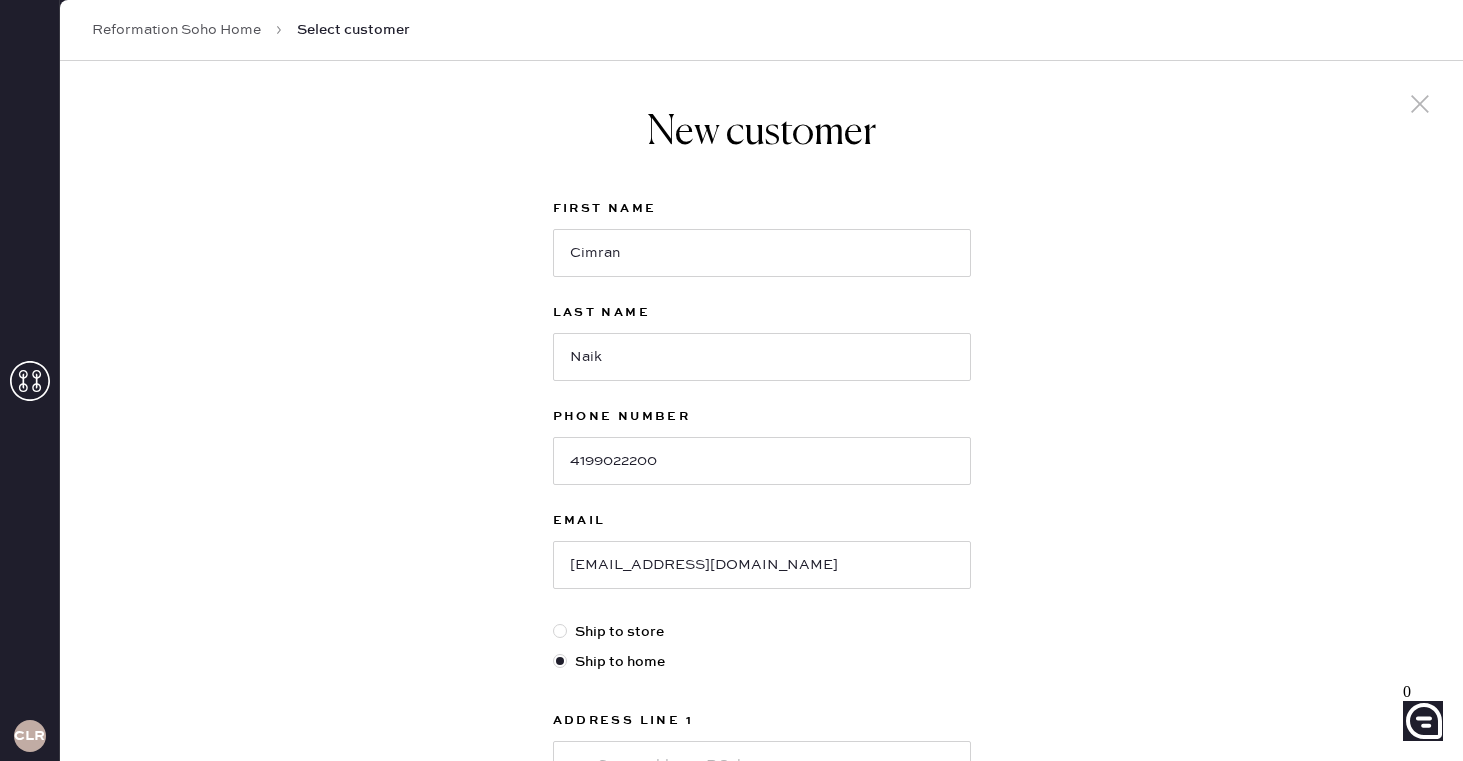 click on "New customer First Name Cimran Last Name Naik Phone Number [PHONE_NUMBER] Email [EMAIL_ADDRESS][DOMAIN_NAME] Ship to store Ship to home Address Line 1 Address Line 2 City State Select [GEOGRAPHIC_DATA] [GEOGRAPHIC_DATA] [GEOGRAPHIC_DATA] IA ID [GEOGRAPHIC_DATA] IN [GEOGRAPHIC_DATA] [GEOGRAPHIC_DATA] [GEOGRAPHIC_DATA] MD [GEOGRAPHIC_DATA] [GEOGRAPHIC_DATA] [GEOGRAPHIC_DATA] [GEOGRAPHIC_DATA] [GEOGRAPHIC_DATA] MT [GEOGRAPHIC_DATA] [GEOGRAPHIC_DATA] [GEOGRAPHIC_DATA] [GEOGRAPHIC_DATA] [GEOGRAPHIC_DATA] [GEOGRAPHIC_DATA] [GEOGRAPHIC_DATA] [GEOGRAPHIC_DATA] [GEOGRAPHIC_DATA] [GEOGRAPHIC_DATA] OR [GEOGRAPHIC_DATA] [GEOGRAPHIC_DATA] [GEOGRAPHIC_DATA] SD [GEOGRAPHIC_DATA] [GEOGRAPHIC_DATA] [GEOGRAPHIC_DATA] [GEOGRAPHIC_DATA] [GEOGRAPHIC_DATA] [GEOGRAPHIC_DATA] [GEOGRAPHIC_DATA] WV WY ZIP Code Next" at bounding box center [761, 681] 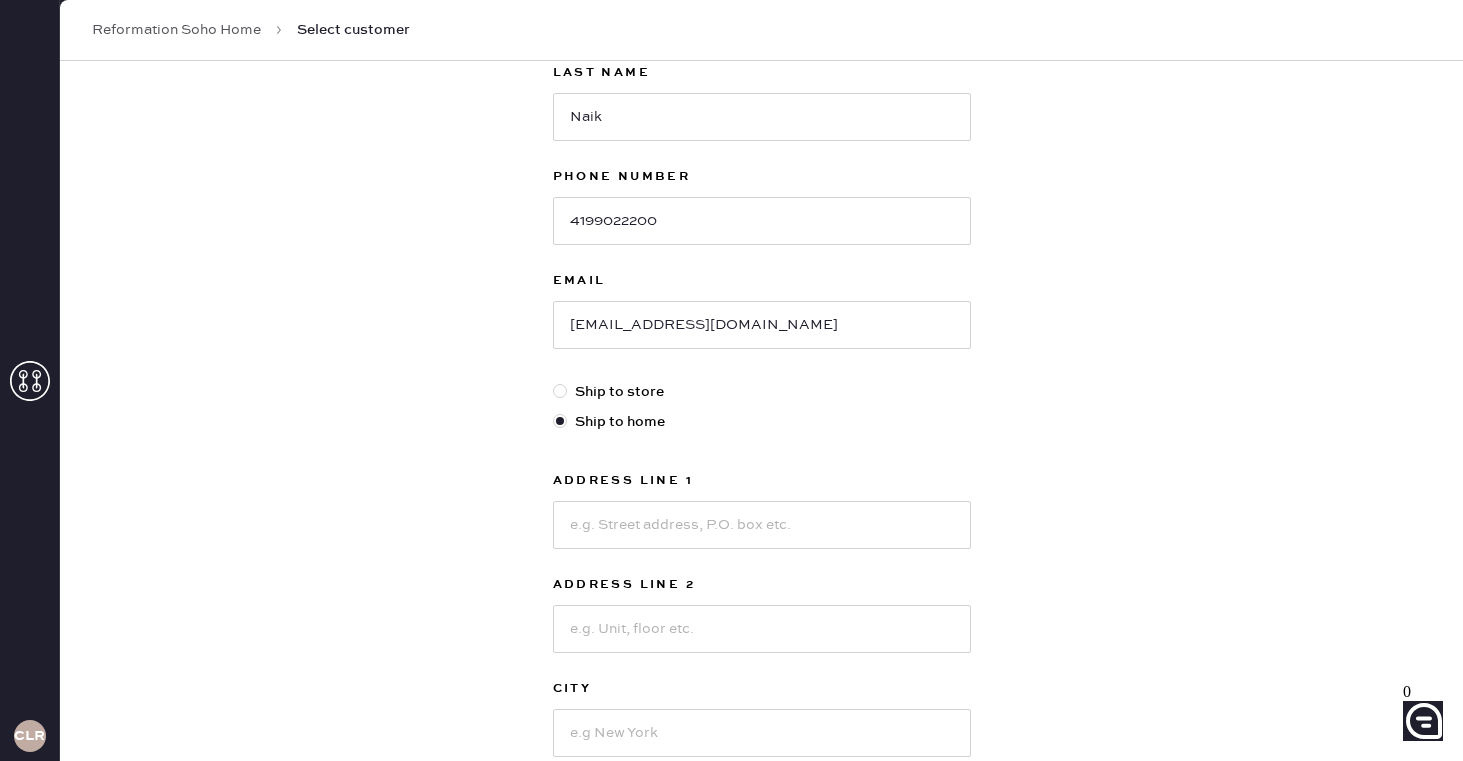 scroll, scrollTop: 280, scrollLeft: 0, axis: vertical 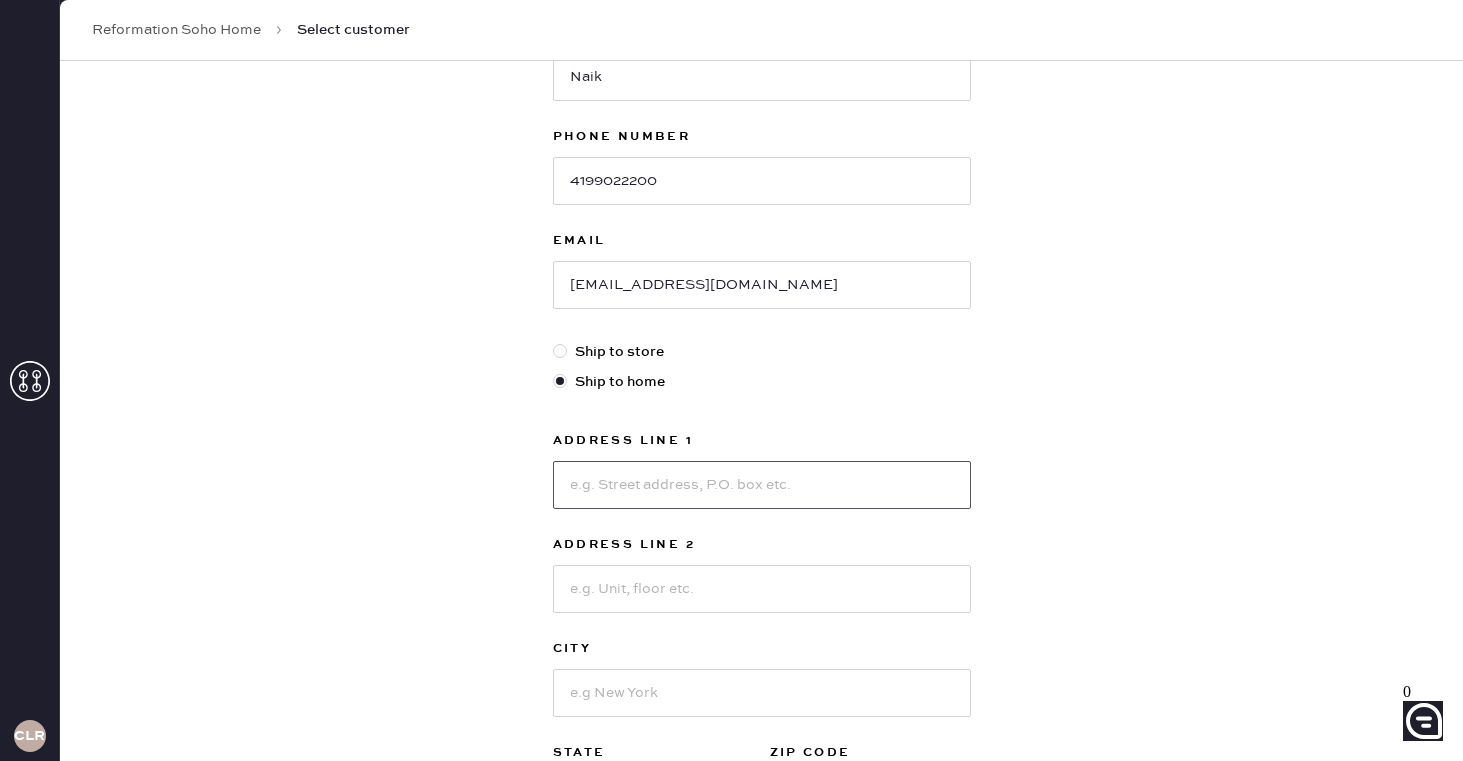 click at bounding box center (762, 485) 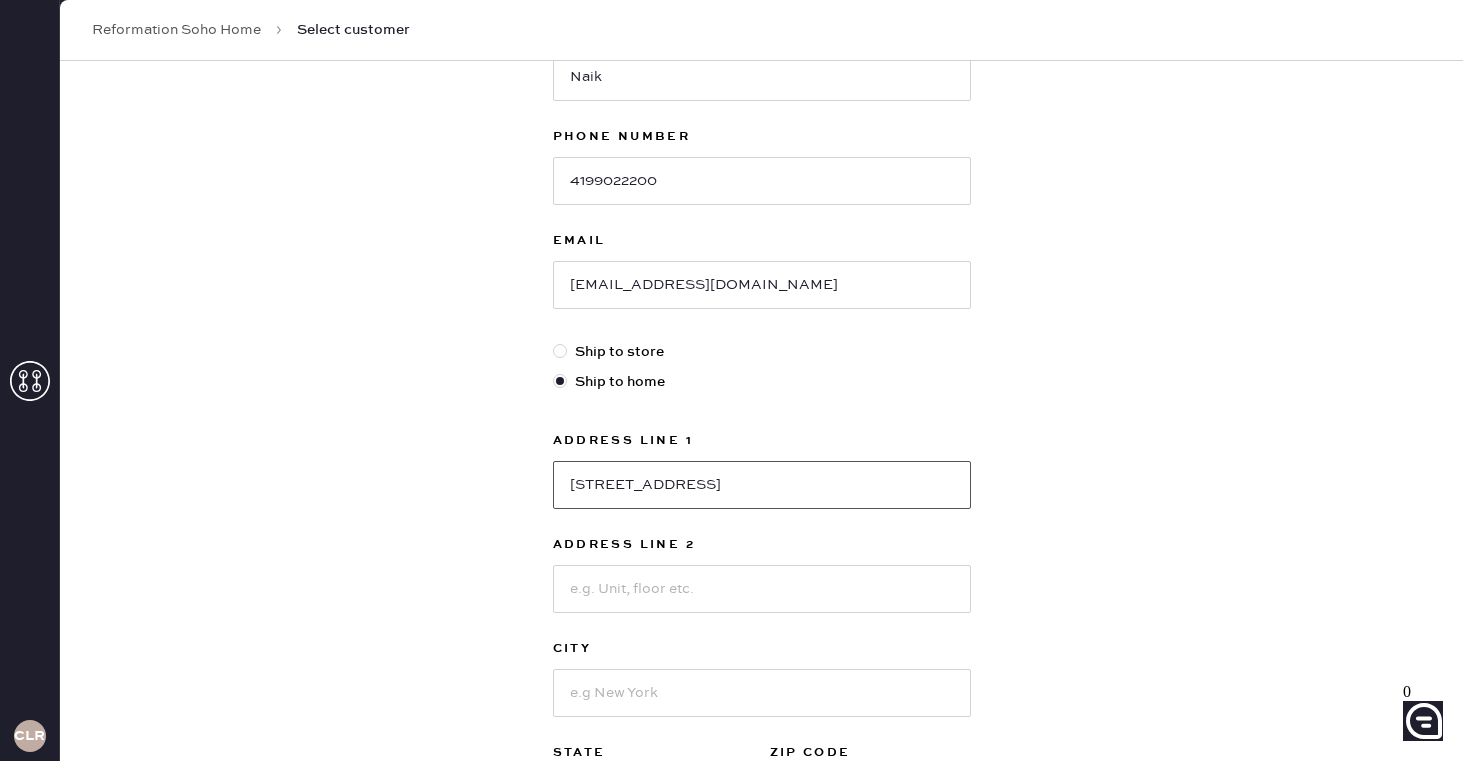 type on "[STREET_ADDRESS]" 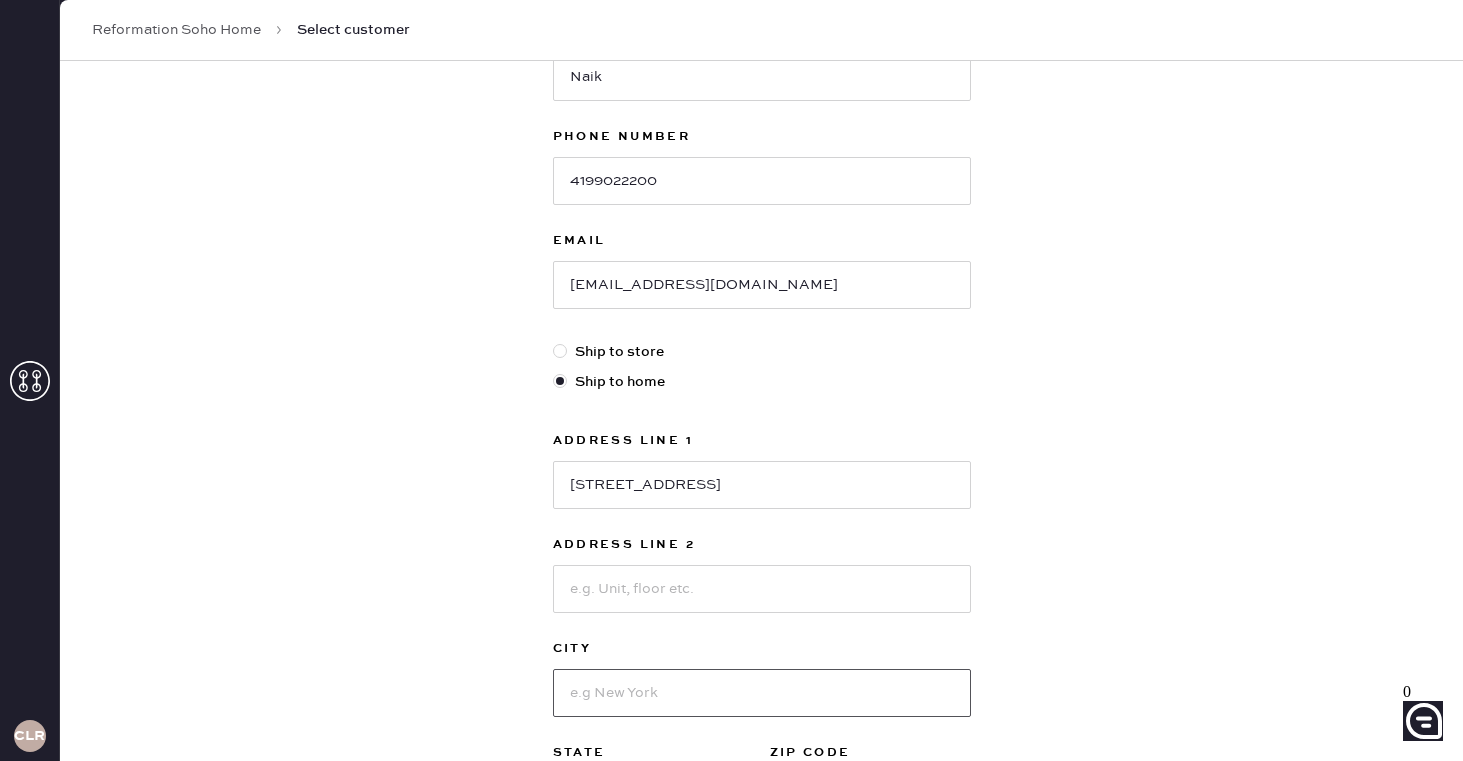 click at bounding box center [762, 693] 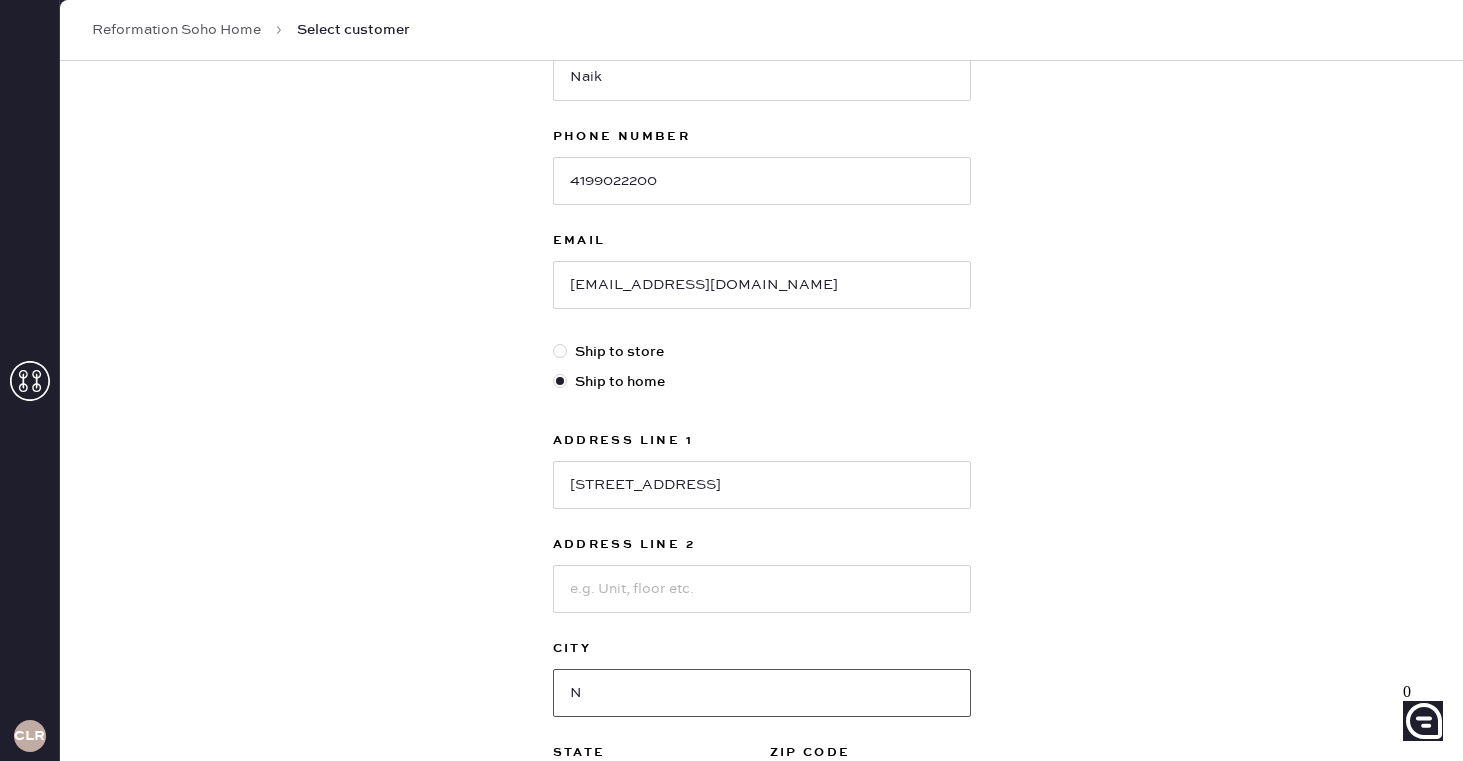 type on "[US_STATE]" 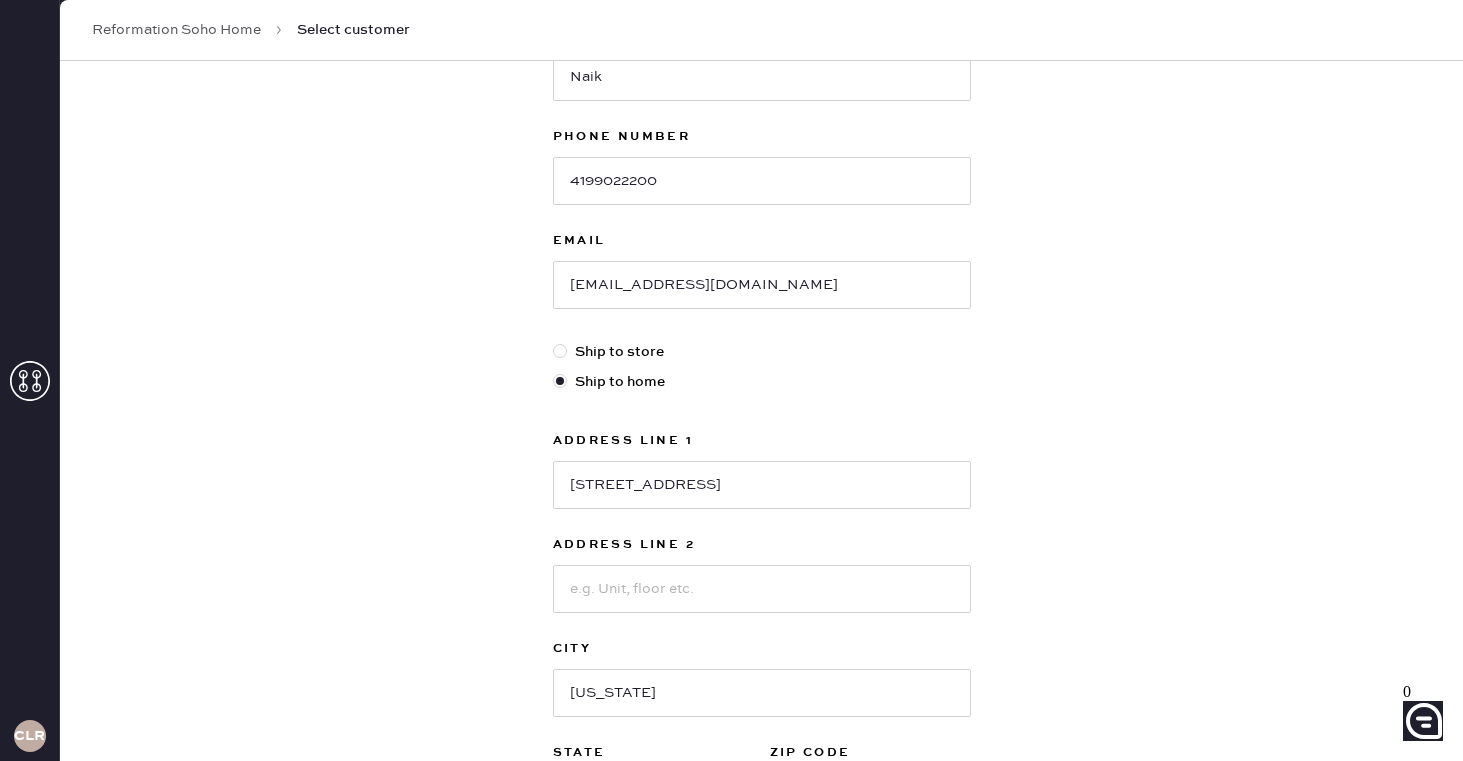 click on "New customer First Name Cimran Last Name Naik Phone Number [PHONE_NUMBER] Email [EMAIL_ADDRESS][DOMAIN_NAME] Ship to store Ship to home Address Line [STREET_ADDRESS] D3 Address Line [GEOGRAPHIC_DATA] [US_STATE][GEOGRAPHIC_DATA] Select AK [GEOGRAPHIC_DATA] [GEOGRAPHIC_DATA] CO [GEOGRAPHIC_DATA] [GEOGRAPHIC_DATA] DE [GEOGRAPHIC_DATA] [GEOGRAPHIC_DATA] HI [GEOGRAPHIC_DATA] ID [GEOGRAPHIC_DATA] IN [GEOGRAPHIC_DATA] [GEOGRAPHIC_DATA] [GEOGRAPHIC_DATA] [GEOGRAPHIC_DATA] [GEOGRAPHIC_DATA] [GEOGRAPHIC_DATA] [GEOGRAPHIC_DATA] [GEOGRAPHIC_DATA] MT [GEOGRAPHIC_DATA] [GEOGRAPHIC_DATA] [GEOGRAPHIC_DATA] [GEOGRAPHIC_DATA] [GEOGRAPHIC_DATA] [GEOGRAPHIC_DATA] [GEOGRAPHIC_DATA] [GEOGRAPHIC_DATA] [GEOGRAPHIC_DATA] [GEOGRAPHIC_DATA] OR [GEOGRAPHIC_DATA] [GEOGRAPHIC_DATA] SC SD [GEOGRAPHIC_DATA] [GEOGRAPHIC_DATA] [GEOGRAPHIC_DATA] [GEOGRAPHIC_DATA] [GEOGRAPHIC_DATA] [GEOGRAPHIC_DATA] [GEOGRAPHIC_DATA] WV WY ZIP Code Next" at bounding box center (761, 401) 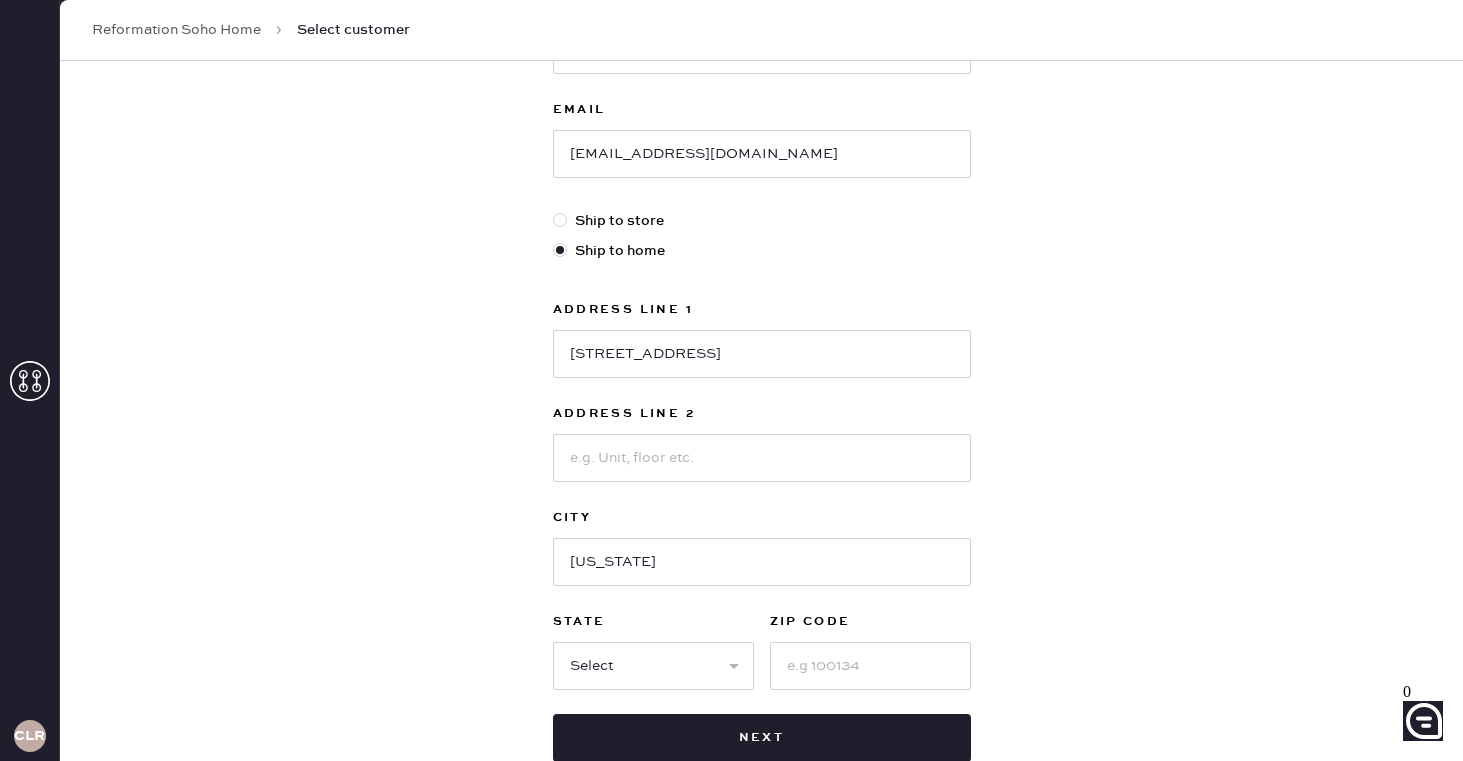 scroll, scrollTop: 480, scrollLeft: 0, axis: vertical 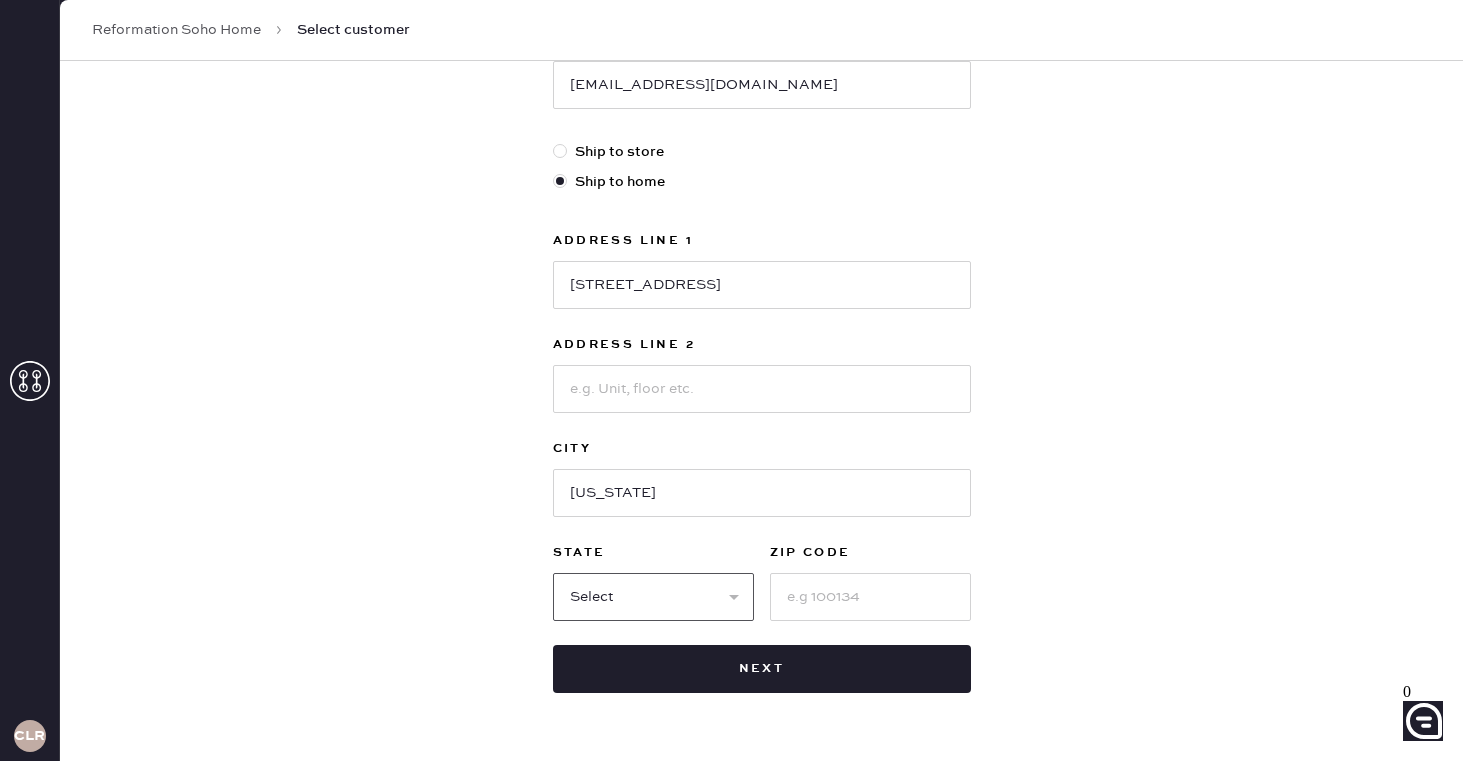 click on "Select AK AL AR AZ CA CO CT [GEOGRAPHIC_DATA] DE FL [GEOGRAPHIC_DATA] HI [GEOGRAPHIC_DATA] ID IL IN KS [GEOGRAPHIC_DATA] LA MA MD [GEOGRAPHIC_DATA] [GEOGRAPHIC_DATA] [GEOGRAPHIC_DATA] [GEOGRAPHIC_DATA] [GEOGRAPHIC_DATA] MT [GEOGRAPHIC_DATA] [GEOGRAPHIC_DATA] [GEOGRAPHIC_DATA] NH [GEOGRAPHIC_DATA] [GEOGRAPHIC_DATA] [GEOGRAPHIC_DATA] [GEOGRAPHIC_DATA] [GEOGRAPHIC_DATA] [GEOGRAPHIC_DATA] OR [GEOGRAPHIC_DATA] [GEOGRAPHIC_DATA] SC SD [GEOGRAPHIC_DATA] [GEOGRAPHIC_DATA] [GEOGRAPHIC_DATA] [GEOGRAPHIC_DATA] [GEOGRAPHIC_DATA] [GEOGRAPHIC_DATA] [GEOGRAPHIC_DATA] WV WY" at bounding box center (653, 597) 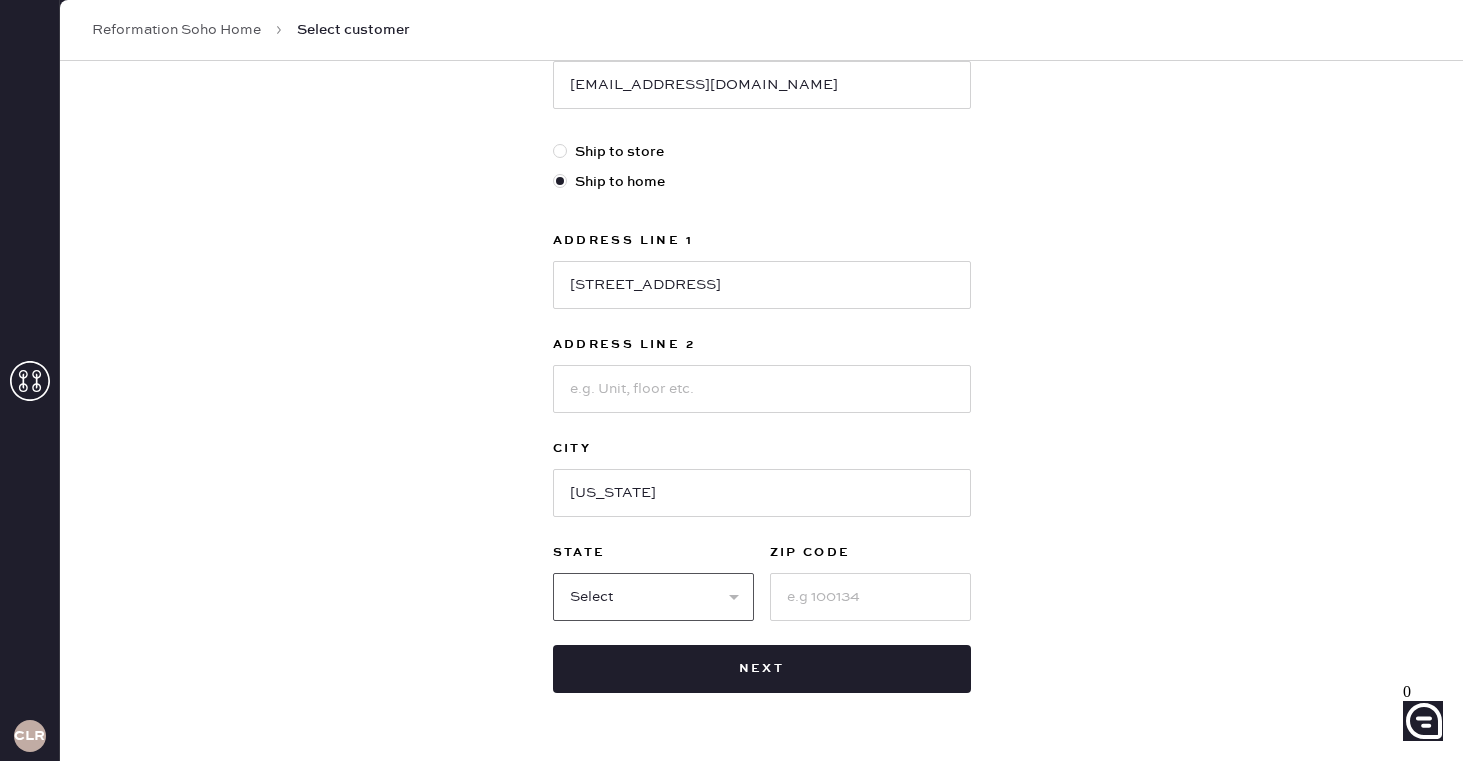 select on "NY" 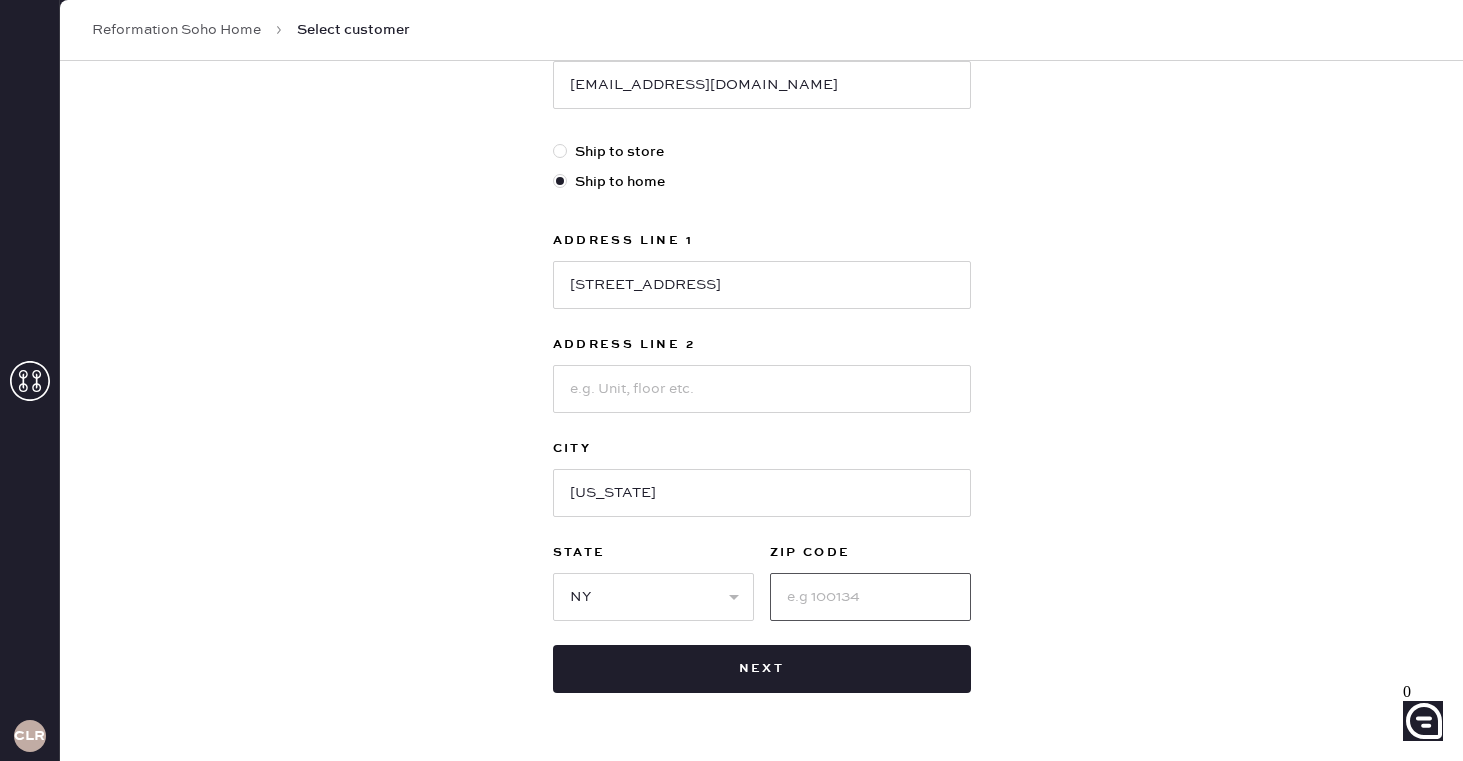 drag, startPoint x: 850, startPoint y: 590, endPoint x: 834, endPoint y: 556, distance: 37.576588 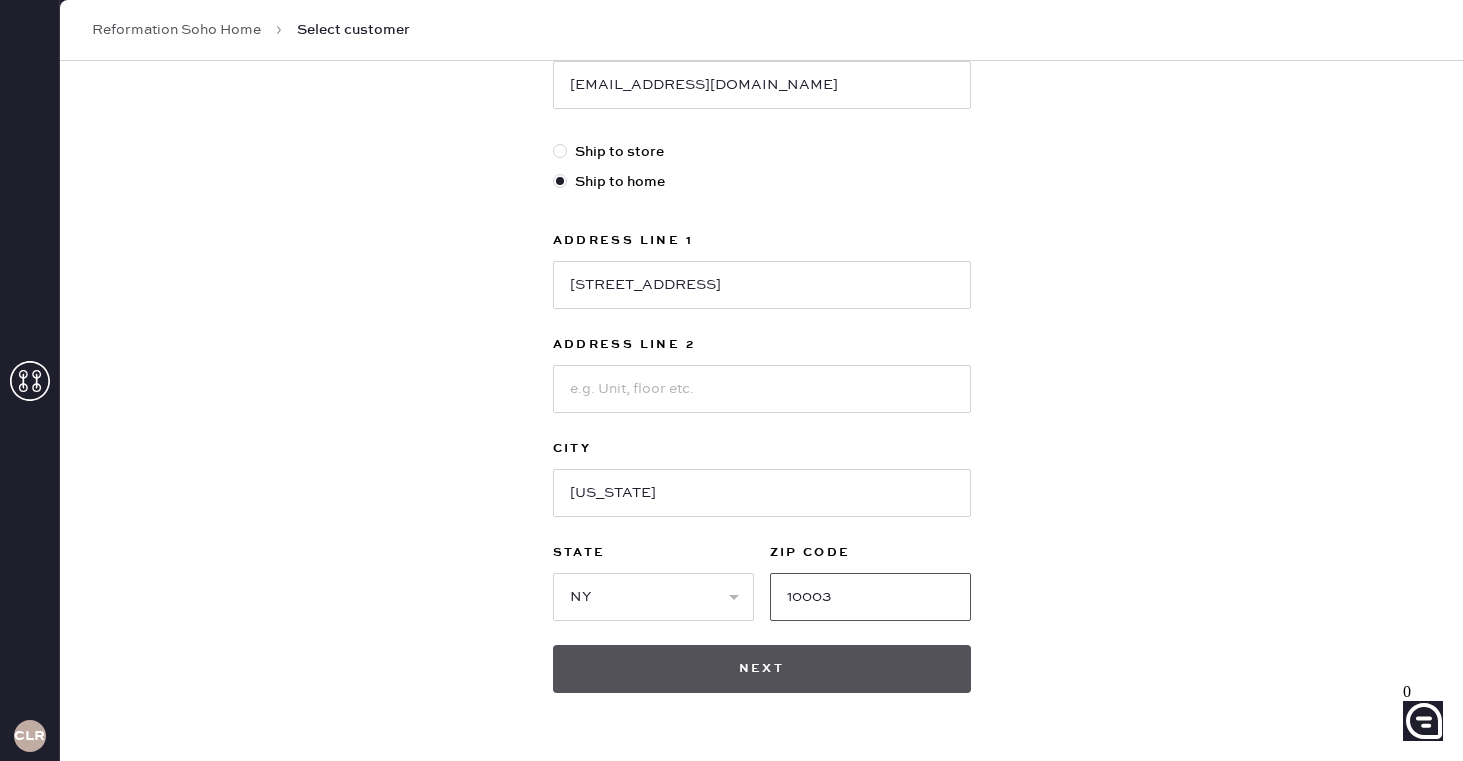 type on "10003" 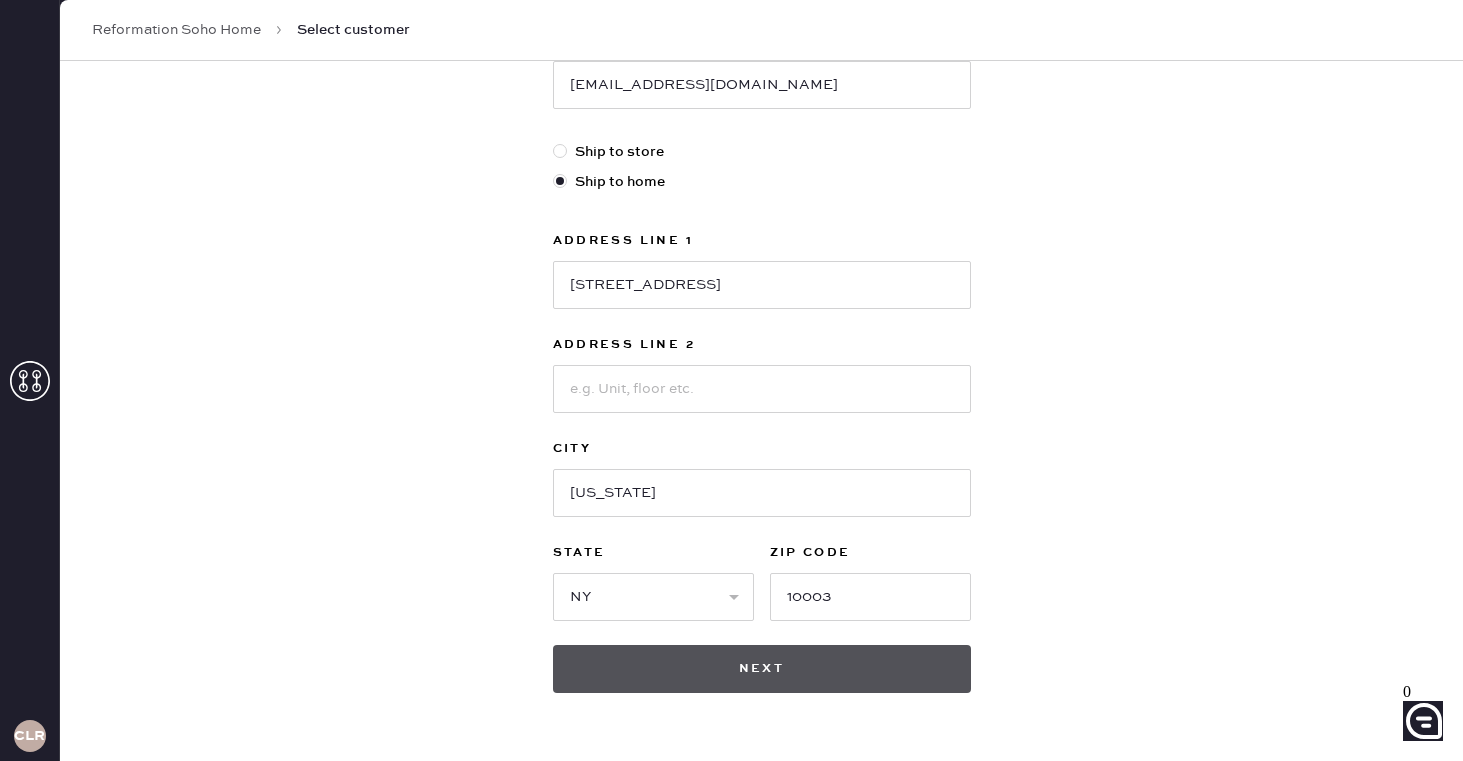 click on "Next" at bounding box center [762, 669] 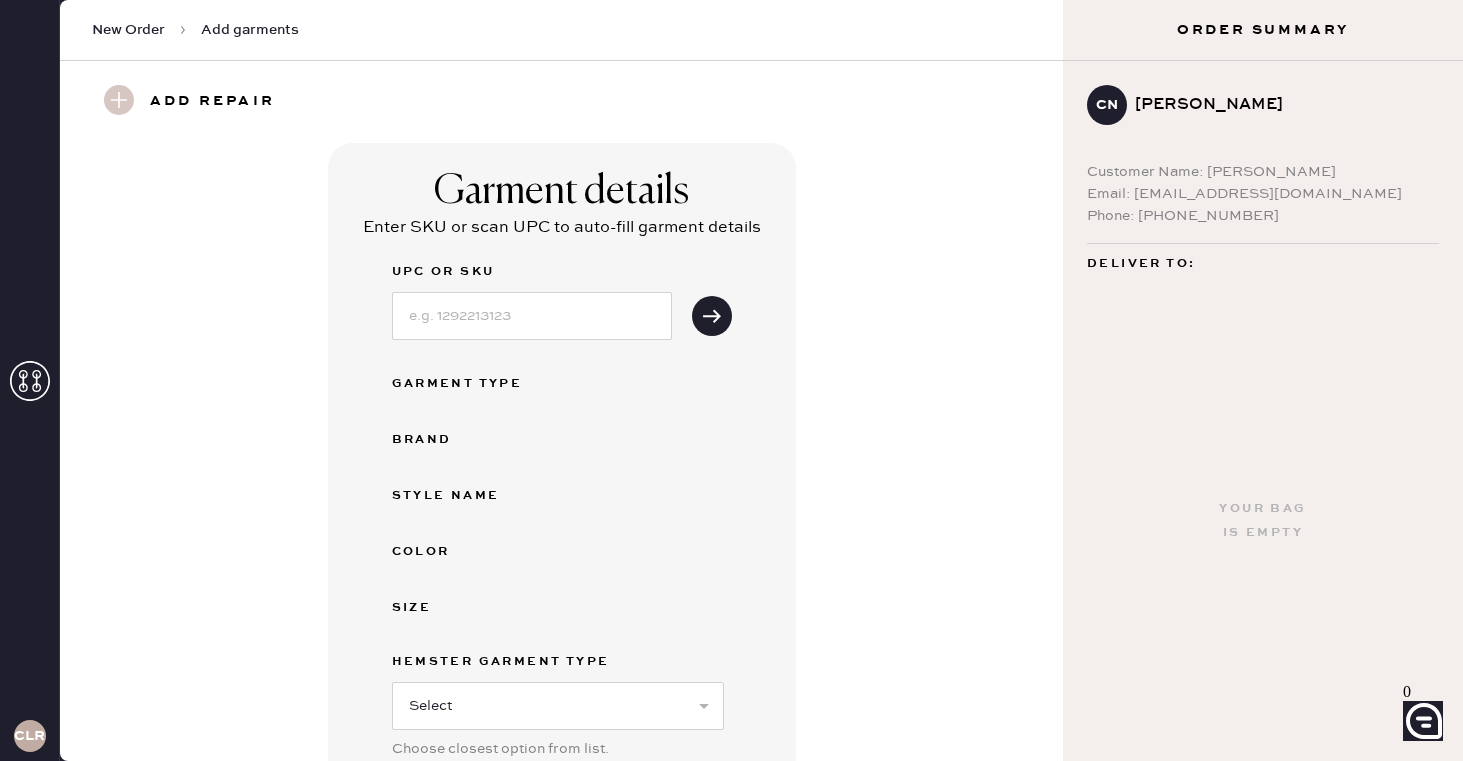 click on "Garment details Enter SKU or scan UPC to auto-fill garment details UPC or SKU Garment Type Brand Style name Color Size Hemster Garment Type Select Basic Skirt Jeans Leggings Pants Shorts Basic Sleeved Dress Basic Sleeveless Dress Basic Strap Dress Strap Jumpsuit Button Down Top Sleeved Top Sleeveless Top Choose closest option from list. Original Order Number (Optional) Add manually instead" at bounding box center [561, 552] 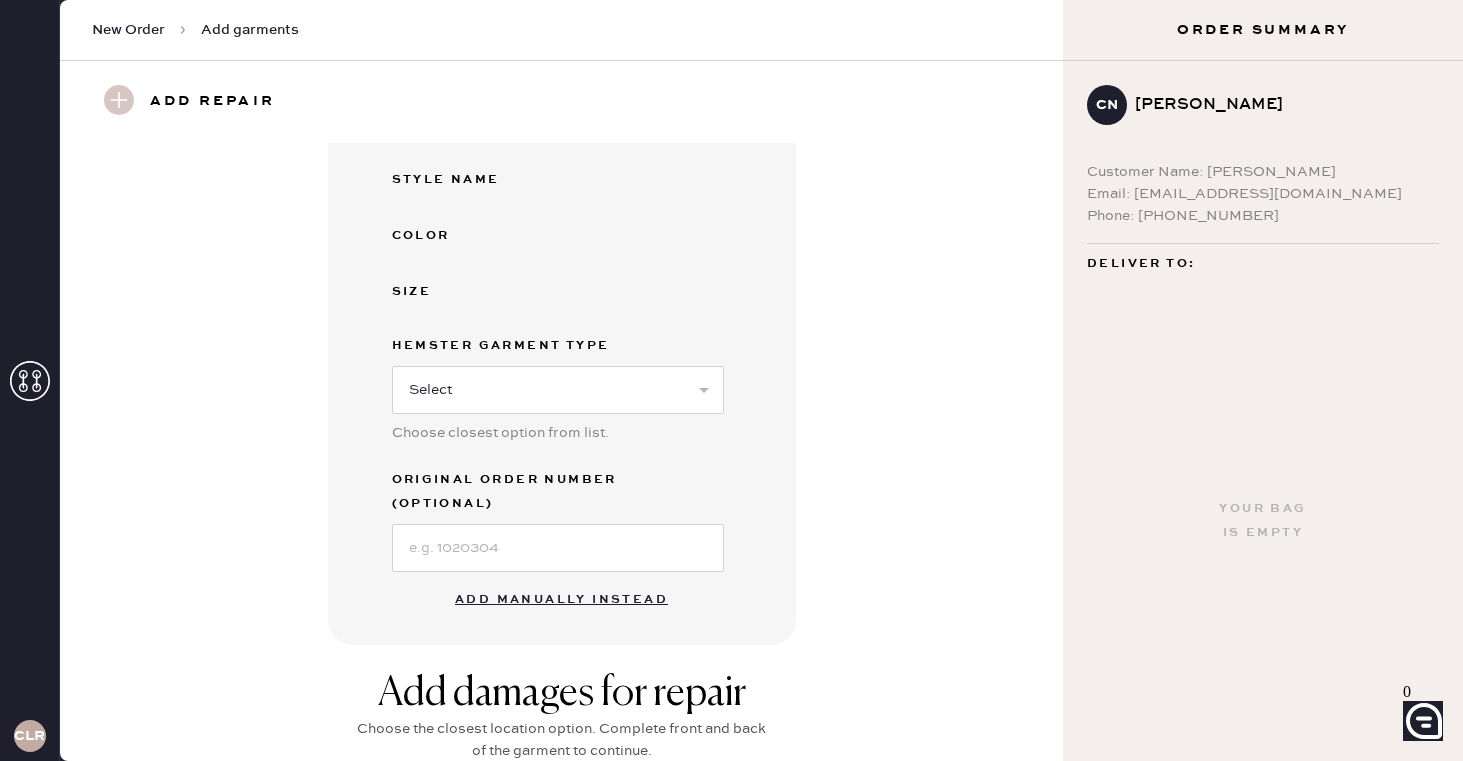 scroll, scrollTop: 276, scrollLeft: 0, axis: vertical 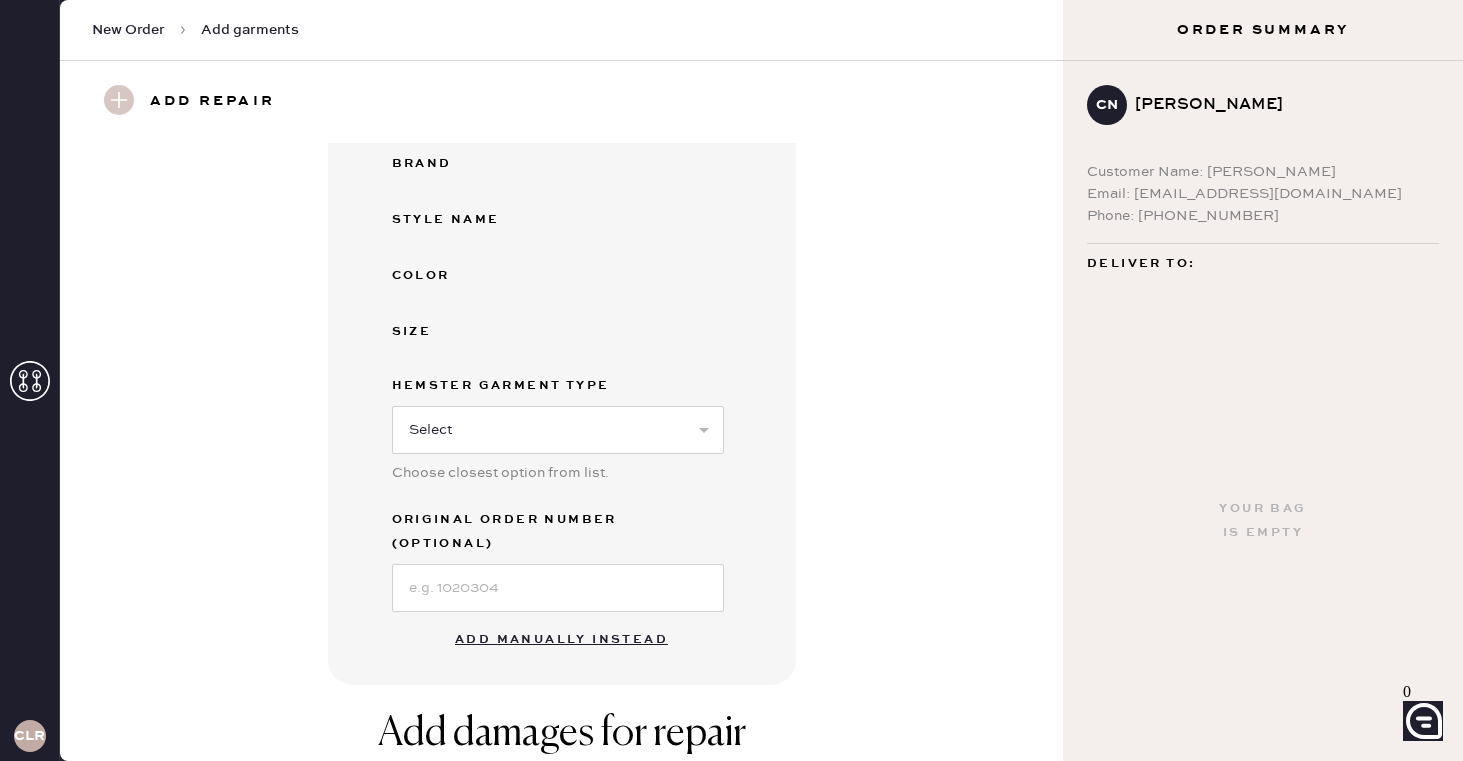 click on "Add manually instead" at bounding box center [561, 640] 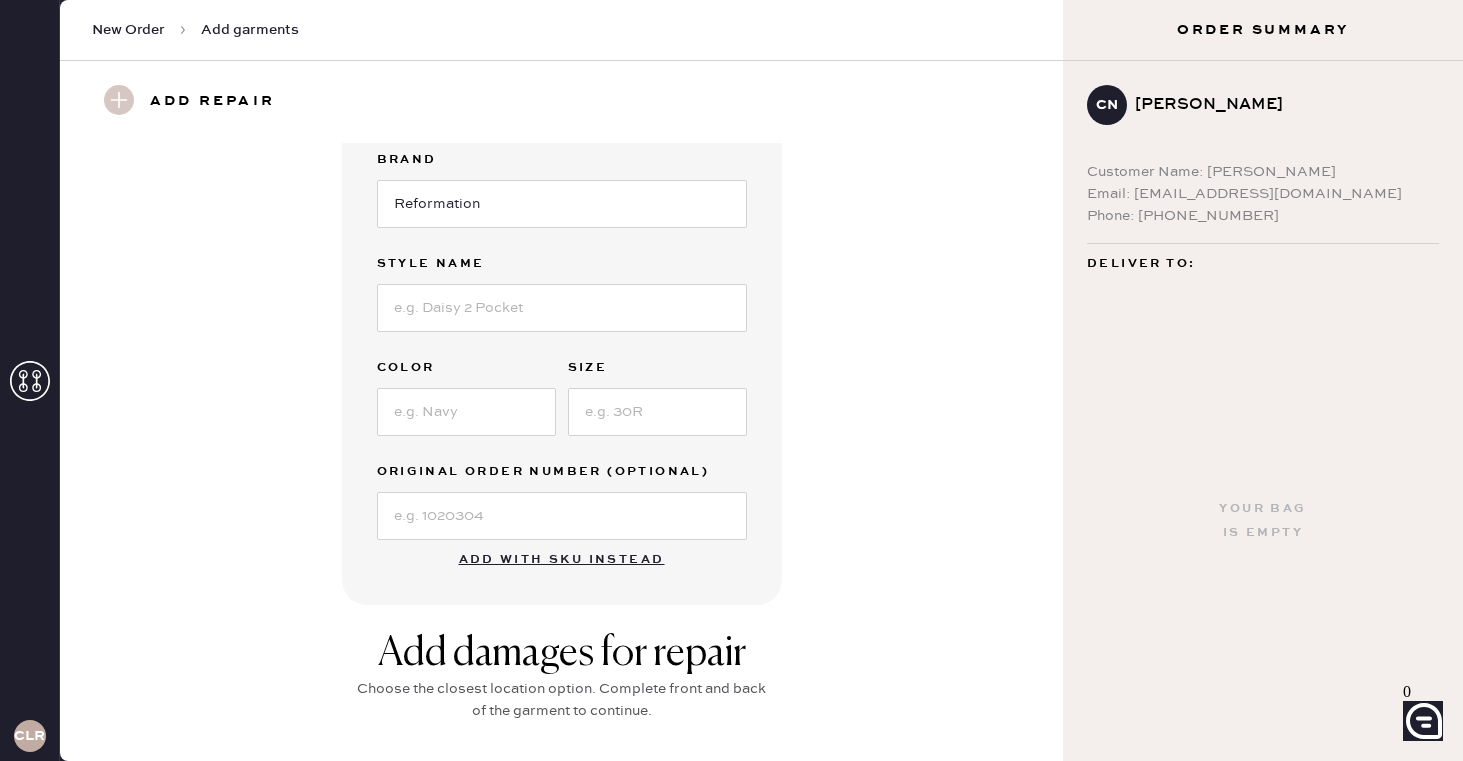scroll, scrollTop: 232, scrollLeft: 0, axis: vertical 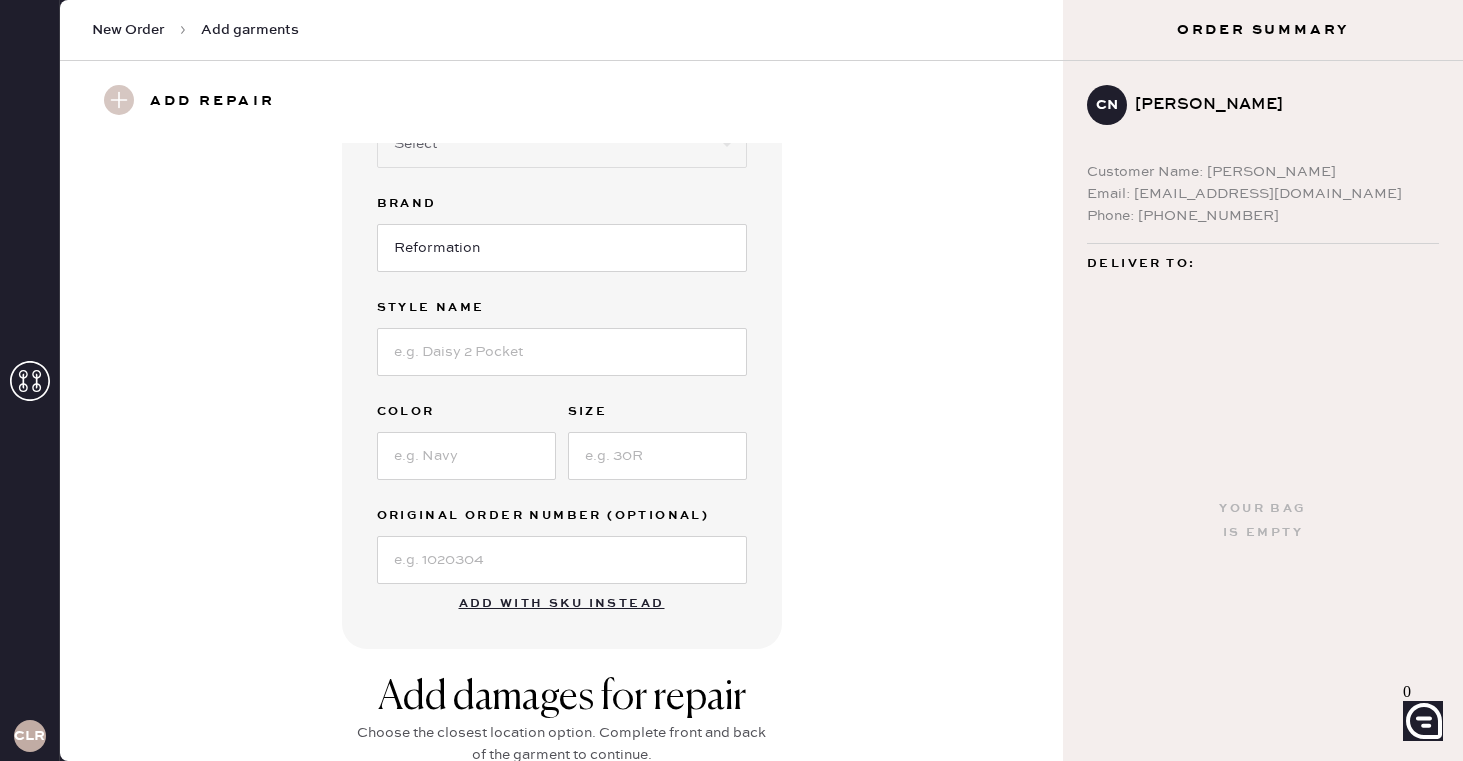click on "Garment details Garment Type Select Basic Skirt Jeans Leggings Pants Shorts Basic Sleeved Dress Basic Sleeveless Dress Basic Strap Dress Strap Jumpsuit Button Down Top Sleeved Top Sleeveless Top Silhouette (optional) Select Other Brand Reformation Style name Color Size Original Order Number (Optional) Add with SKU instead" at bounding box center (561, 280) 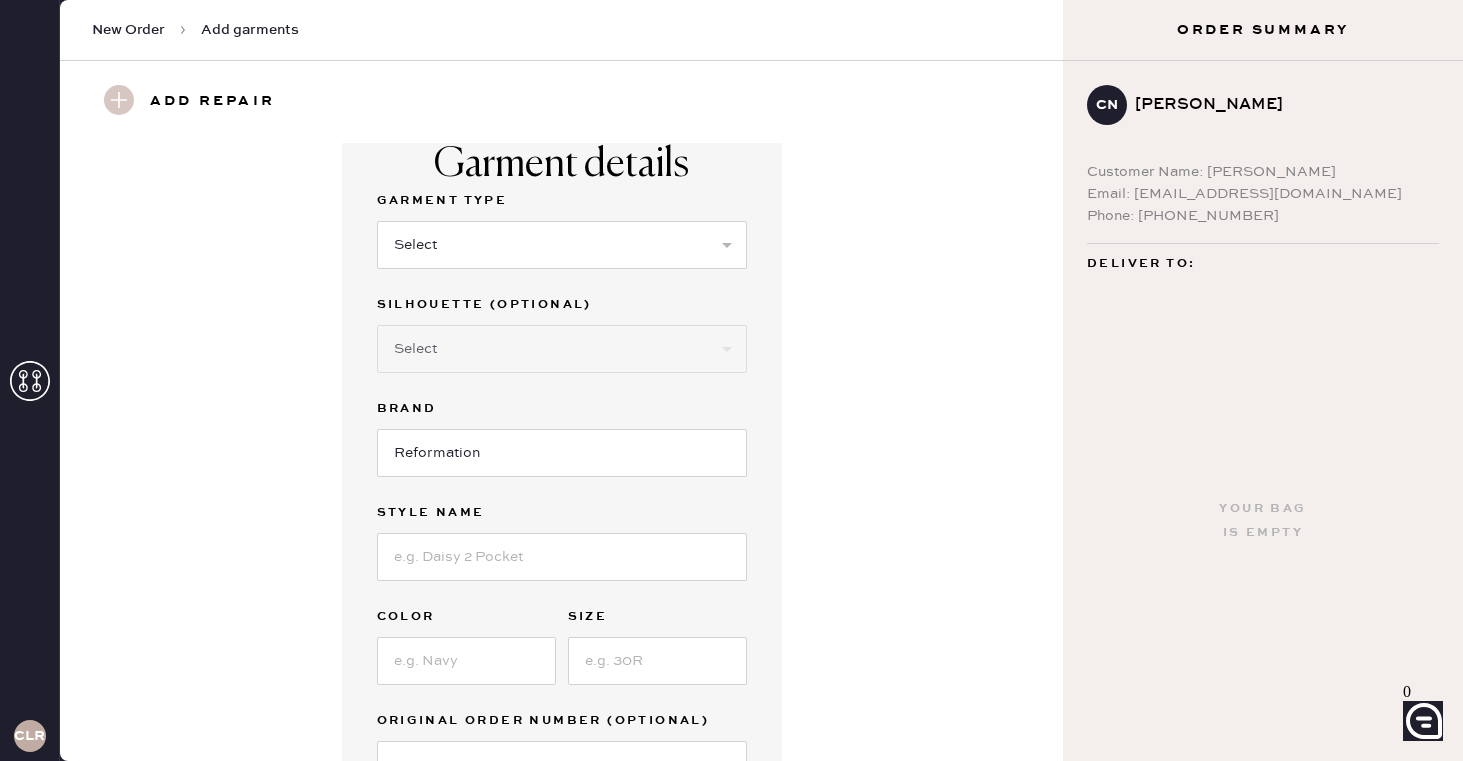 scroll, scrollTop: 0, scrollLeft: 0, axis: both 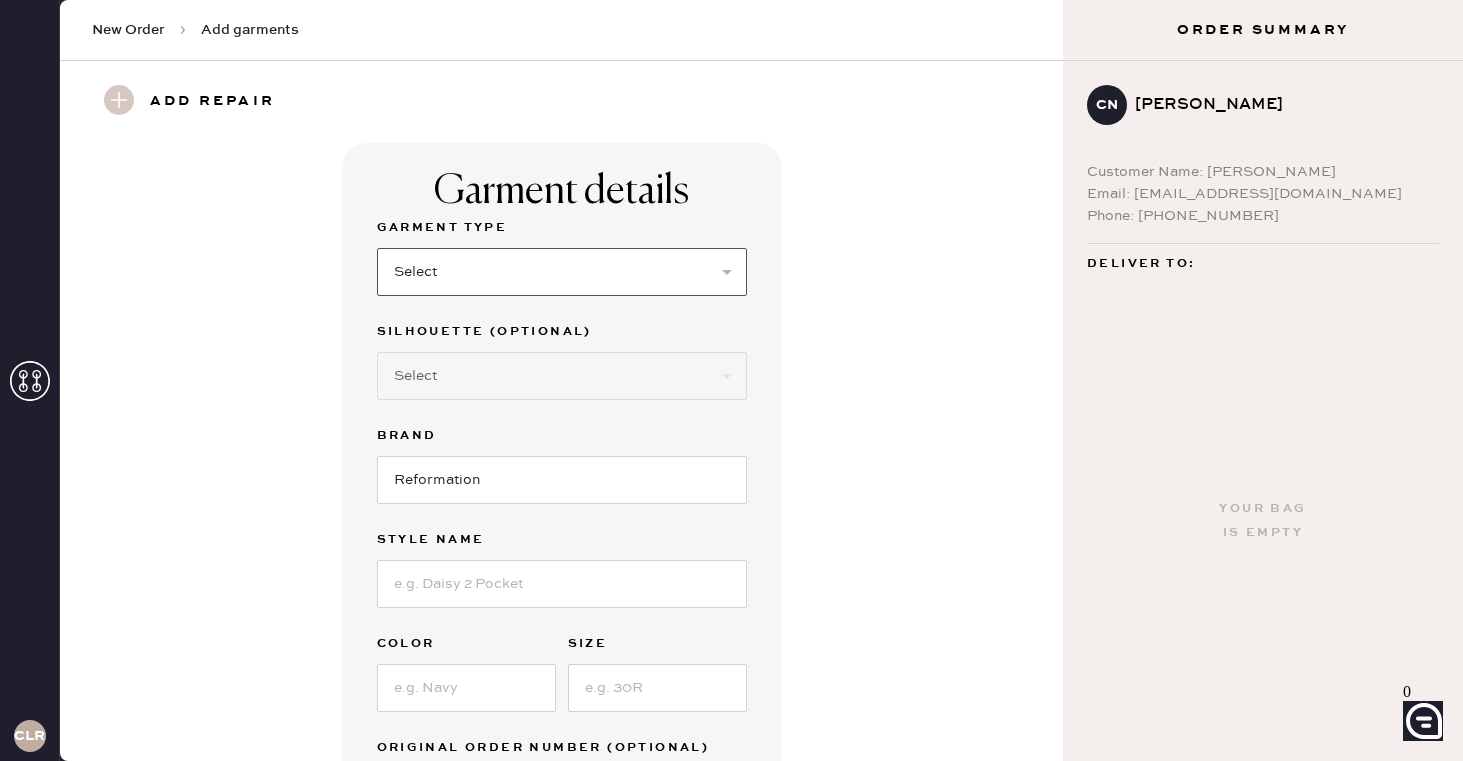 click on "Select Basic Skirt Jeans Leggings Pants Shorts Basic Sleeved Dress Basic Sleeveless Dress Basic Strap Dress Strap Jumpsuit Button Down Top Sleeved Top Sleeveless Top" at bounding box center [562, 272] 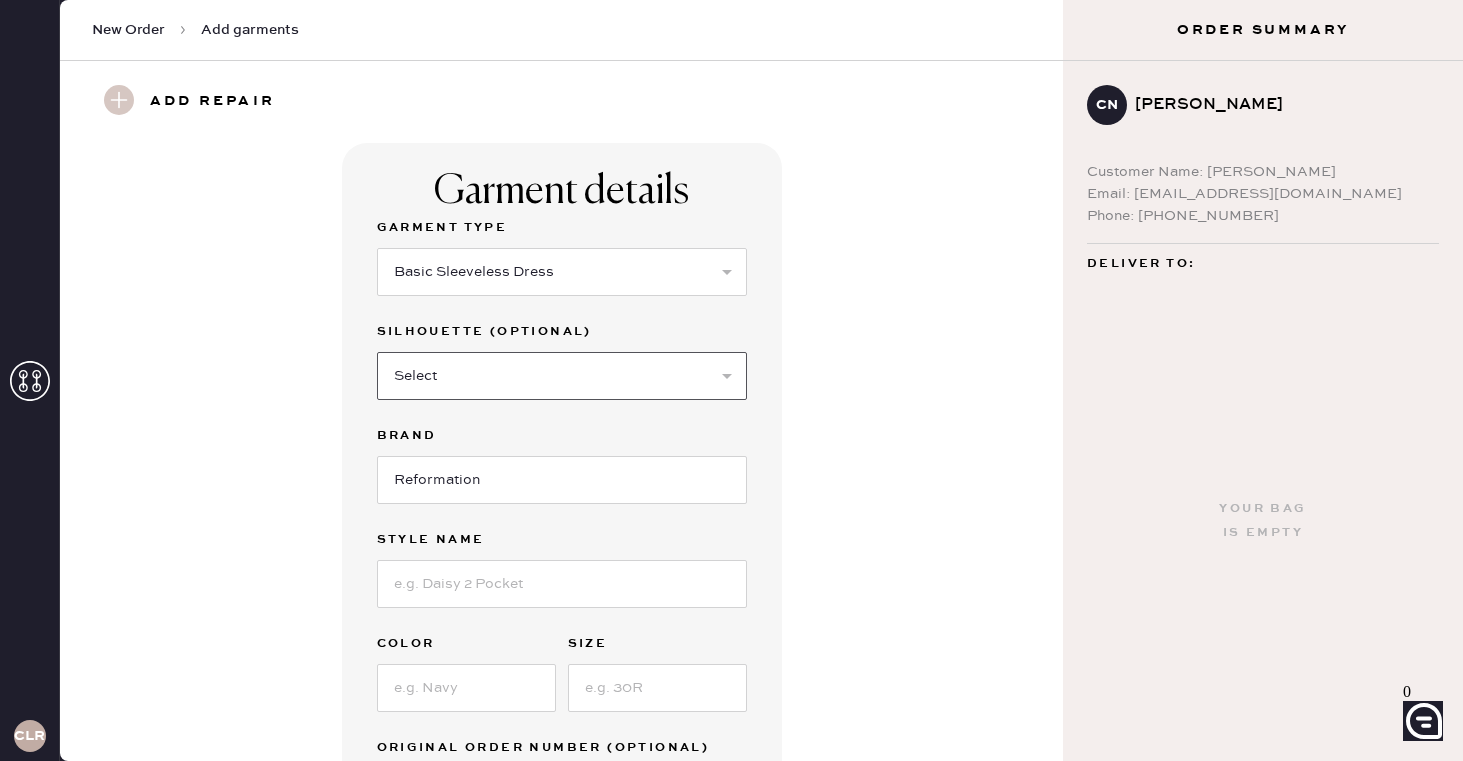 click on "Select Maxi Dress Midi Dress Mini Dress Other" at bounding box center [562, 376] 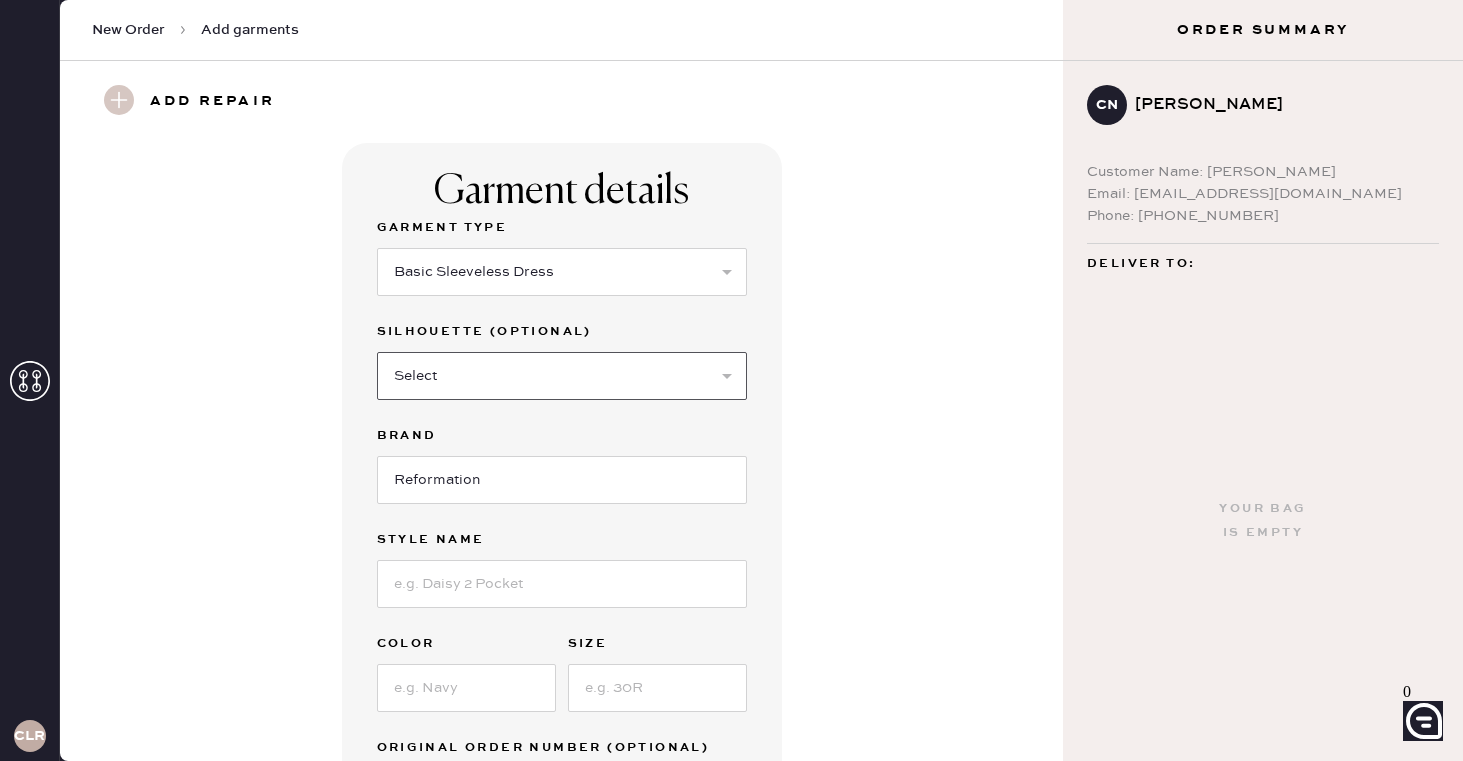 select on "32" 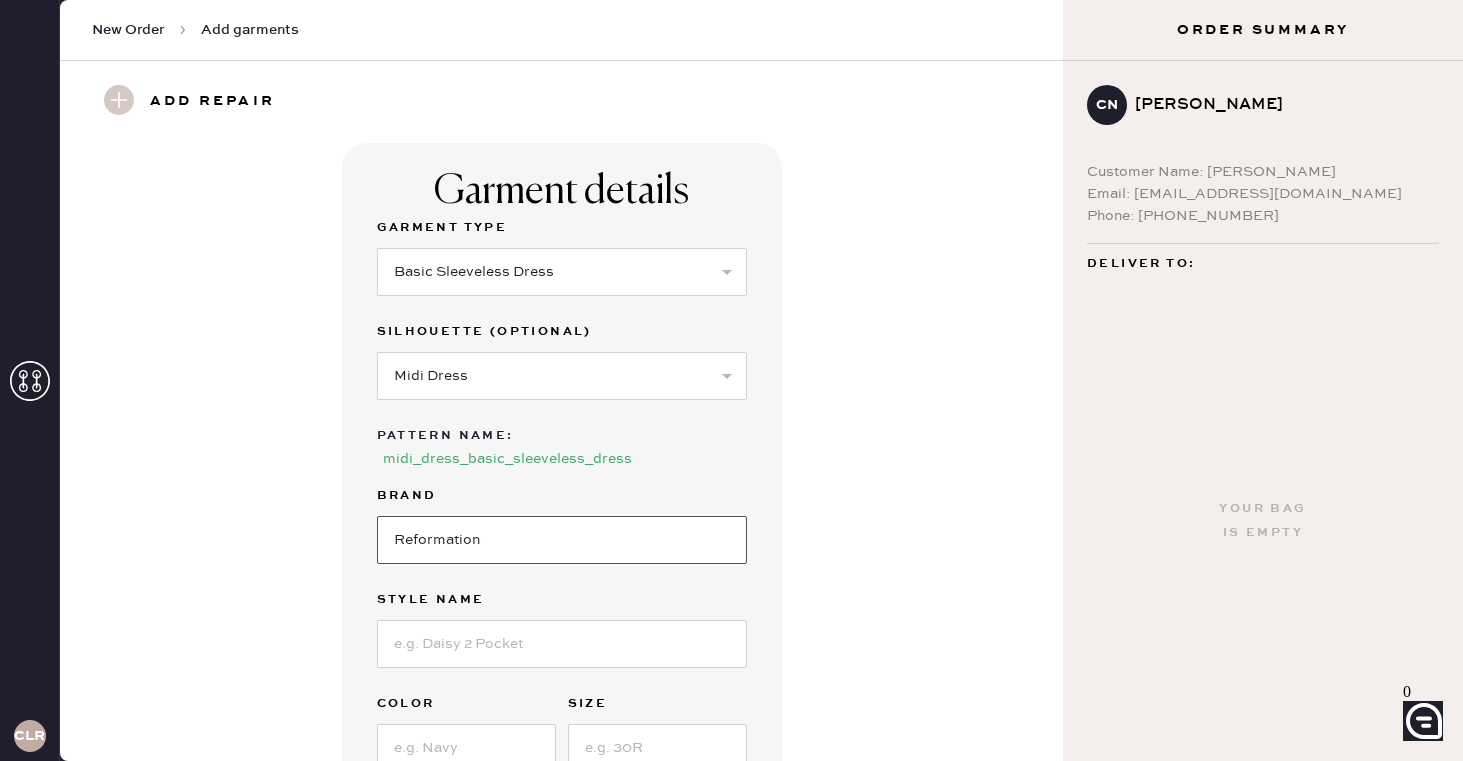 click on "Reformation" at bounding box center [562, 540] 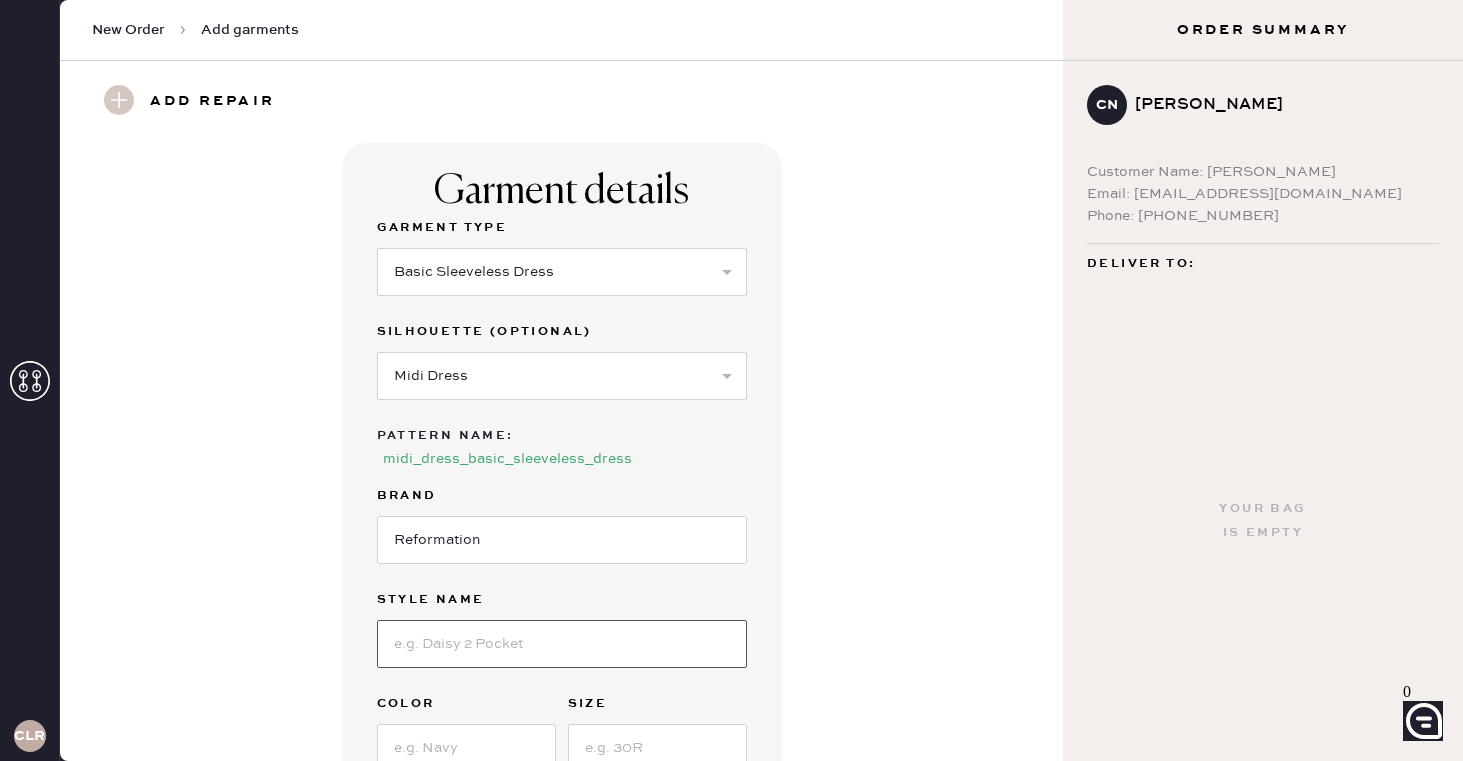 click at bounding box center (562, 644) 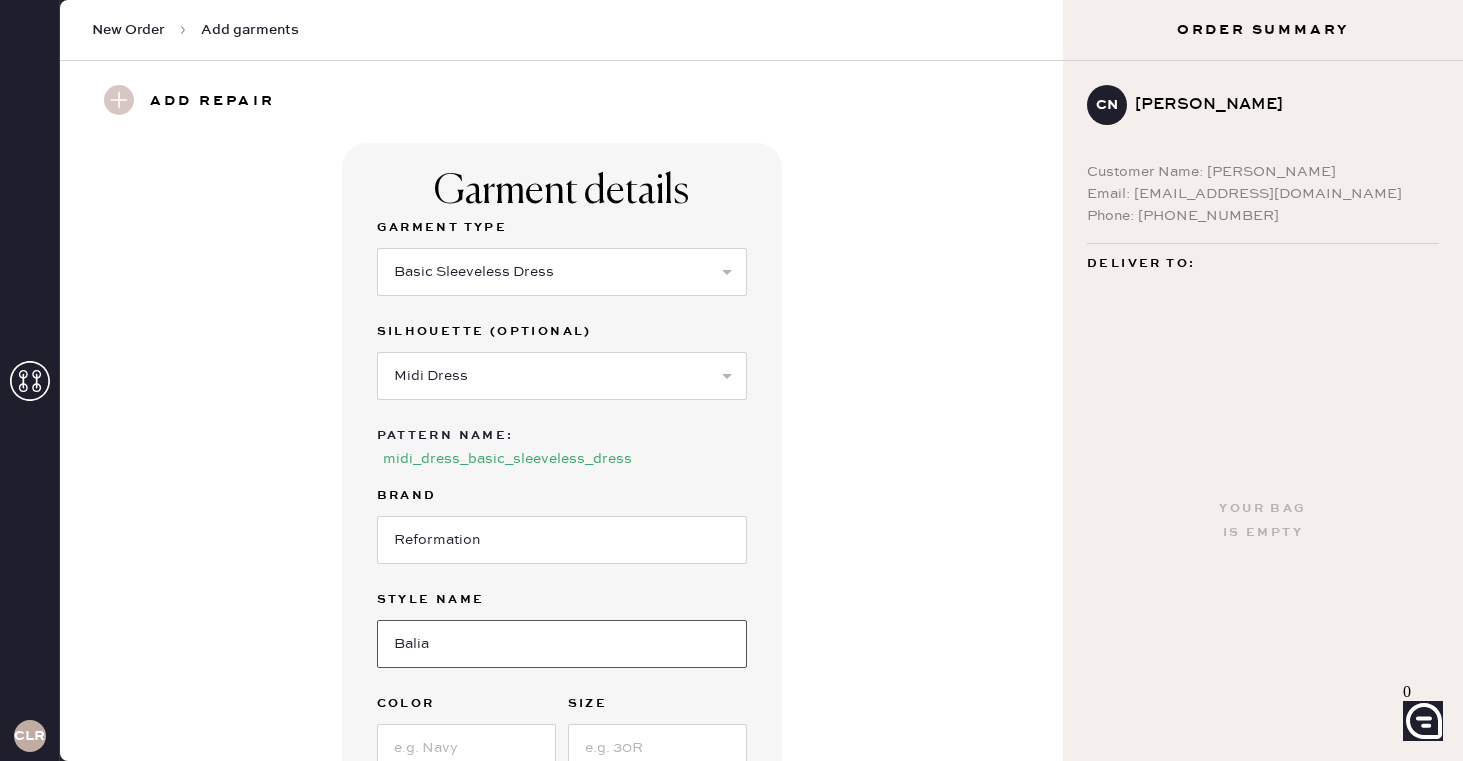 type on "Balia" 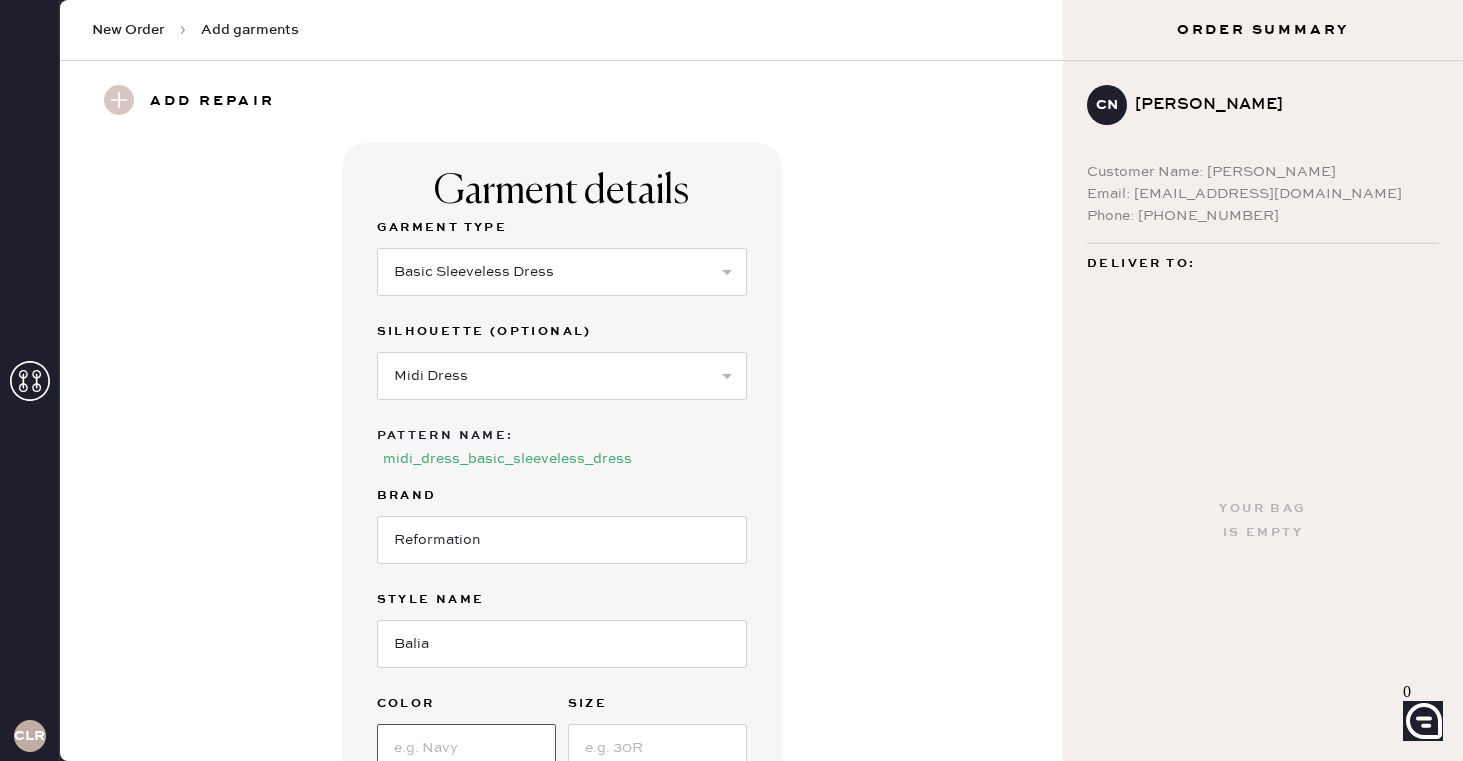 click at bounding box center [466, 748] 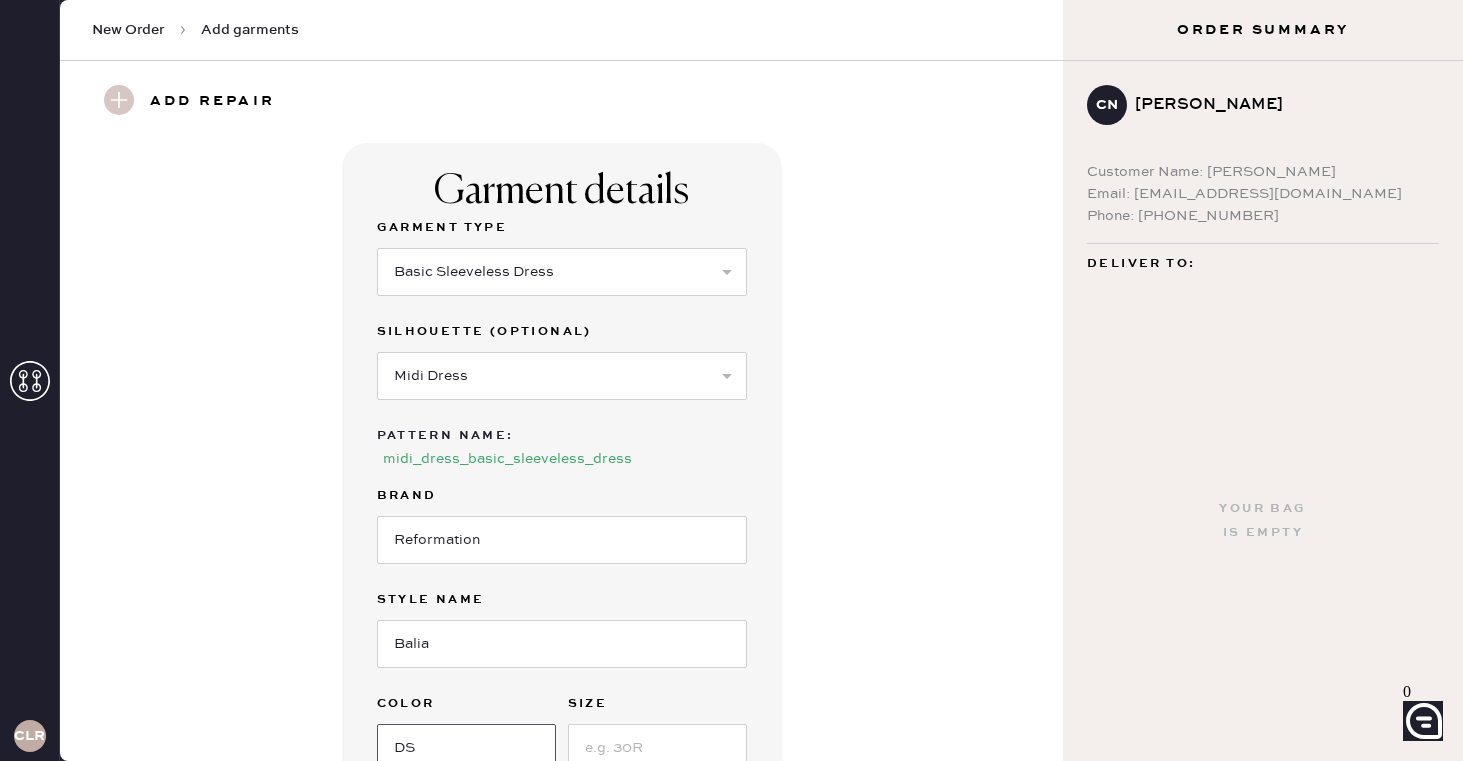 type on "D" 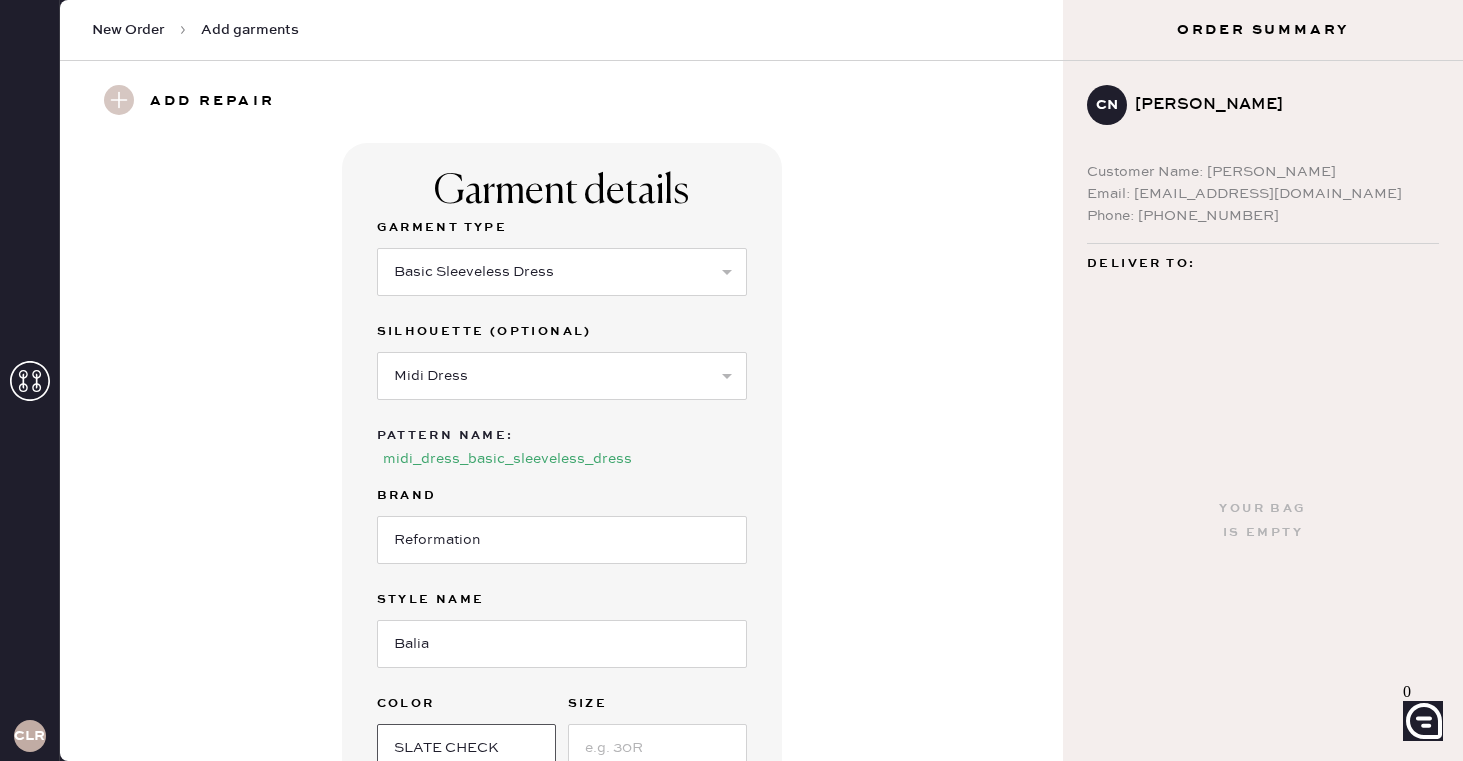 type on "SLATE CHECK" 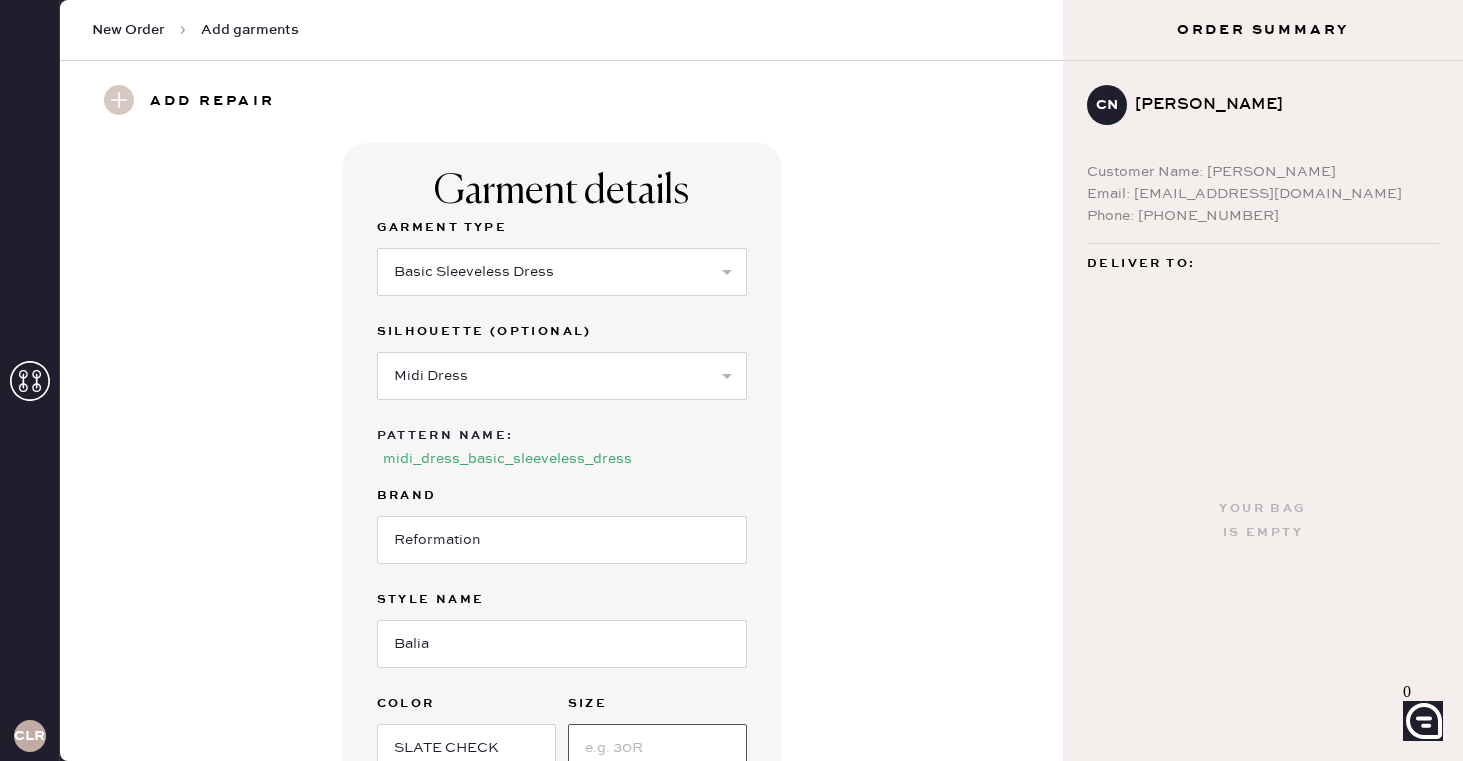 click at bounding box center [657, 748] 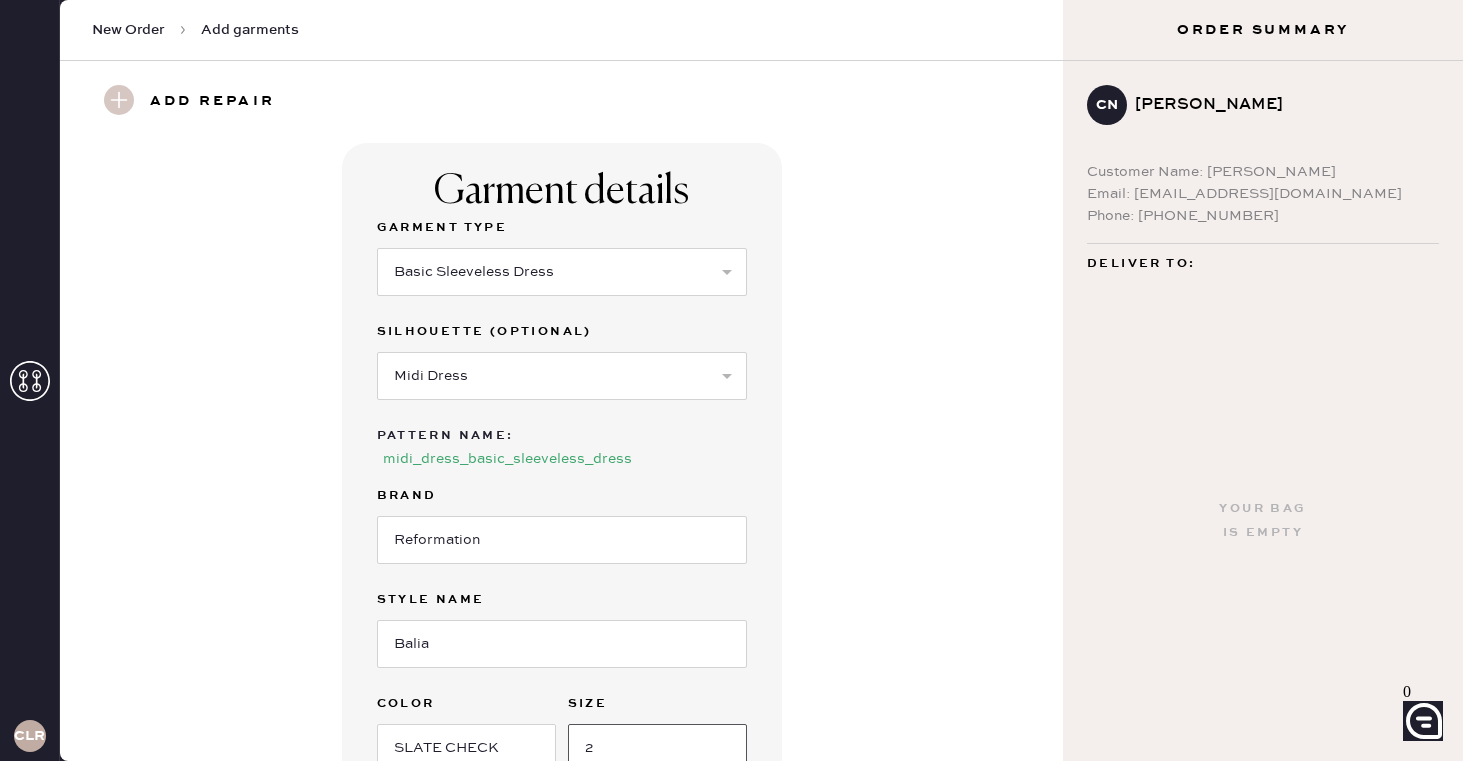 type on "2" 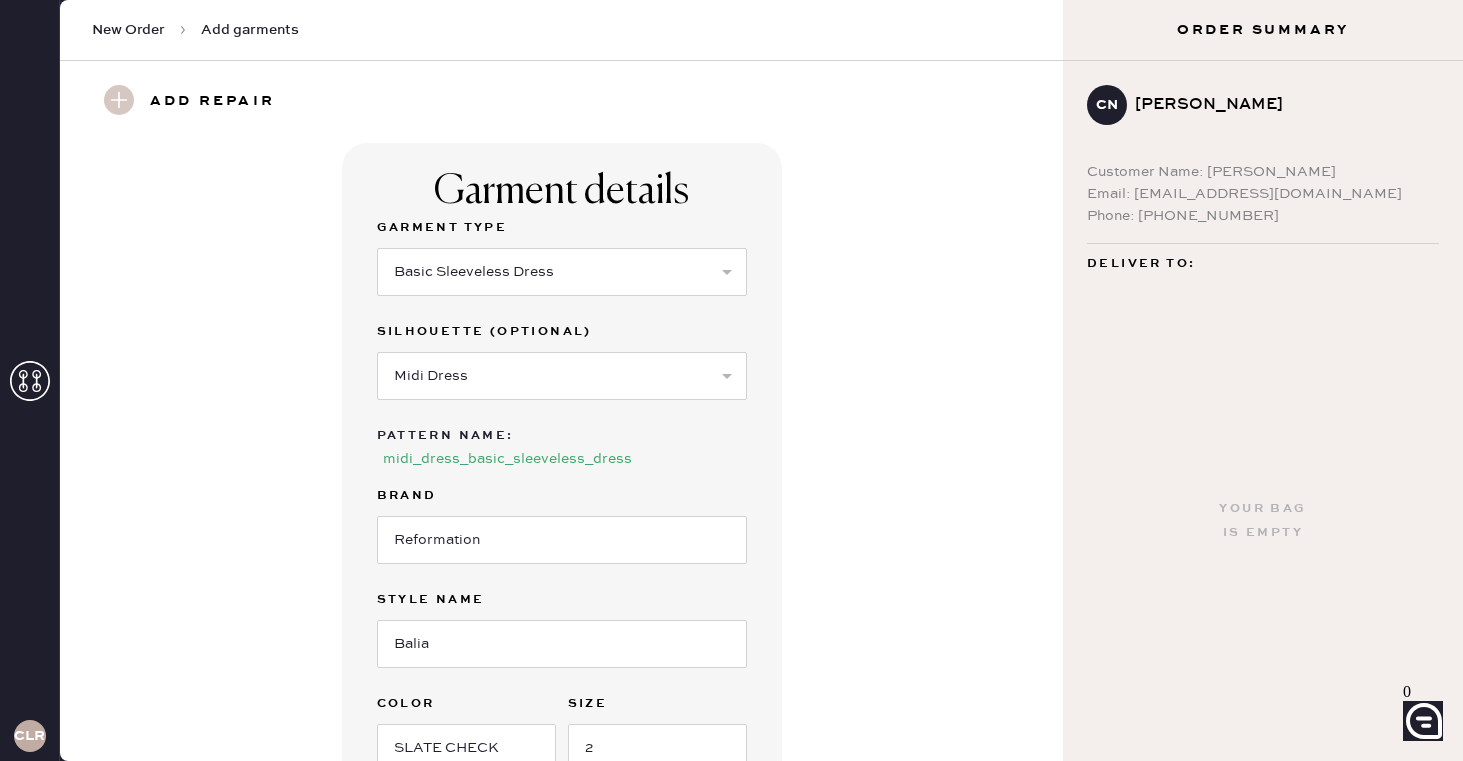 click on "Garment details Garment Type Select Basic Skirt Jeans Leggings Pants Shorts Basic Sleeved Dress Basic Sleeveless Dress Basic Strap Dress Strap Jumpsuit Button Down Top Sleeved Top Sleeveless Top Silhouette (optional) Select Maxi Dress Midi Dress Mini Dress Other Pattern Name : midi_dress_basic_sleeveless_dress Brand Reformation Style name Balia Color SLATE CHECK Size 2 Original Order Number (Optional) Add with SKU instead" at bounding box center (561, 542) 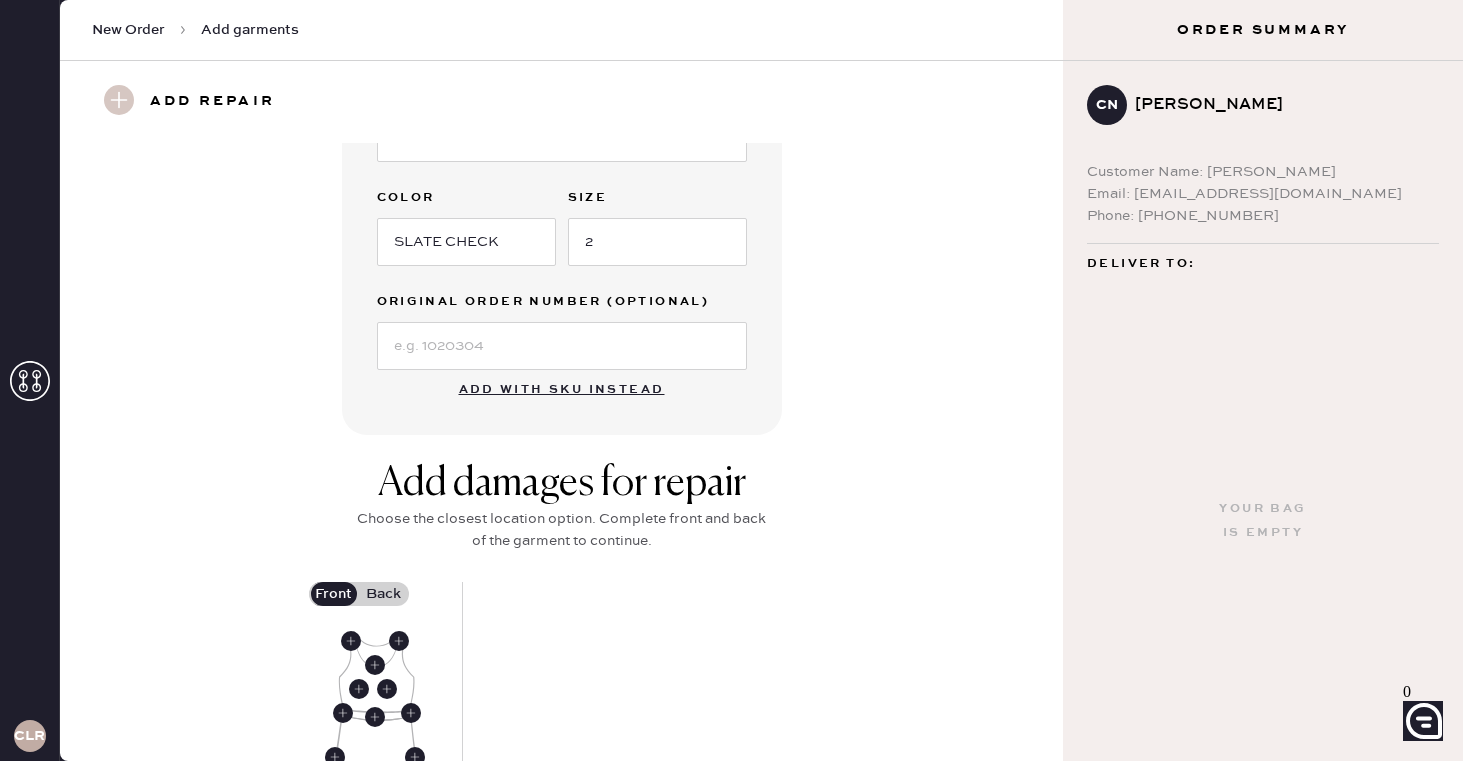 scroll, scrollTop: 520, scrollLeft: 0, axis: vertical 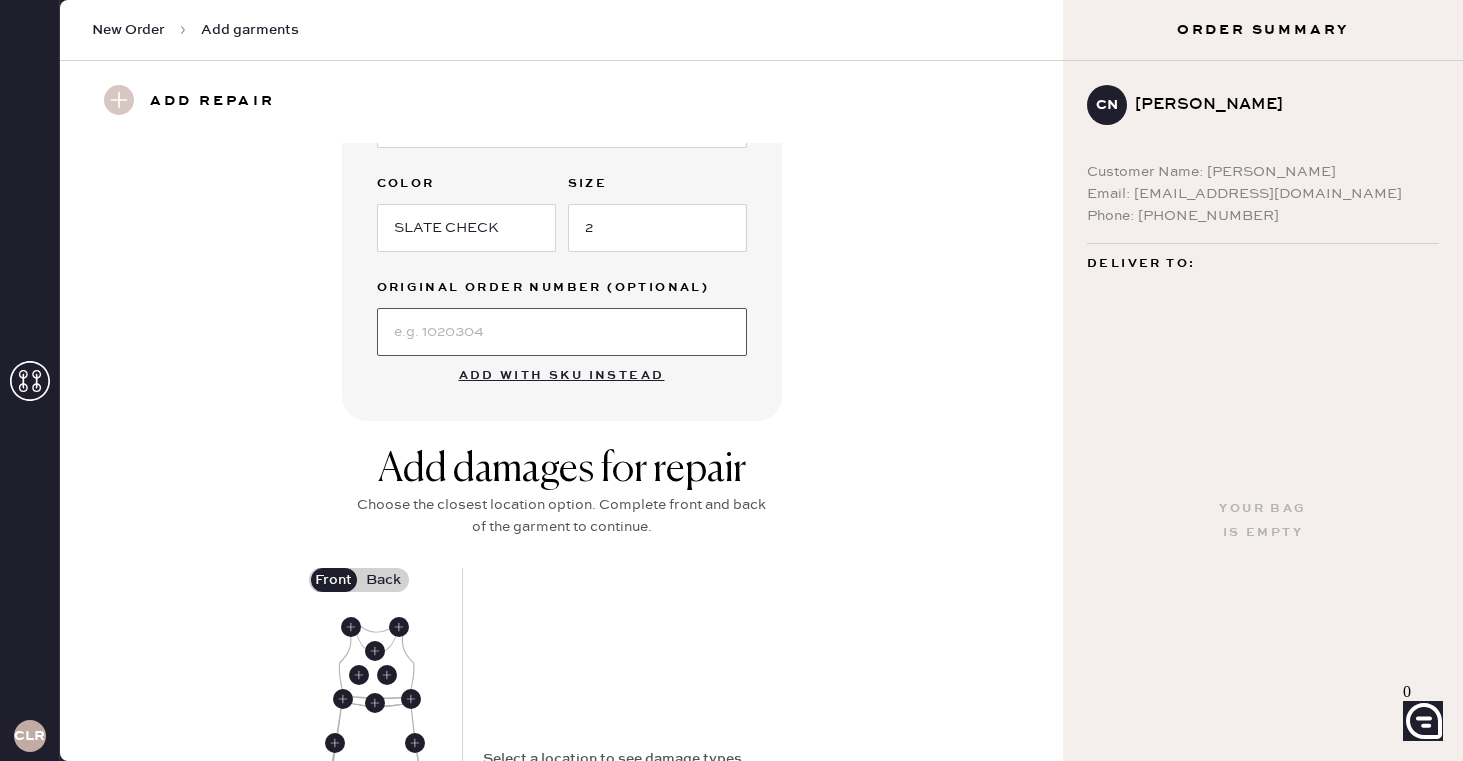 click at bounding box center (562, 332) 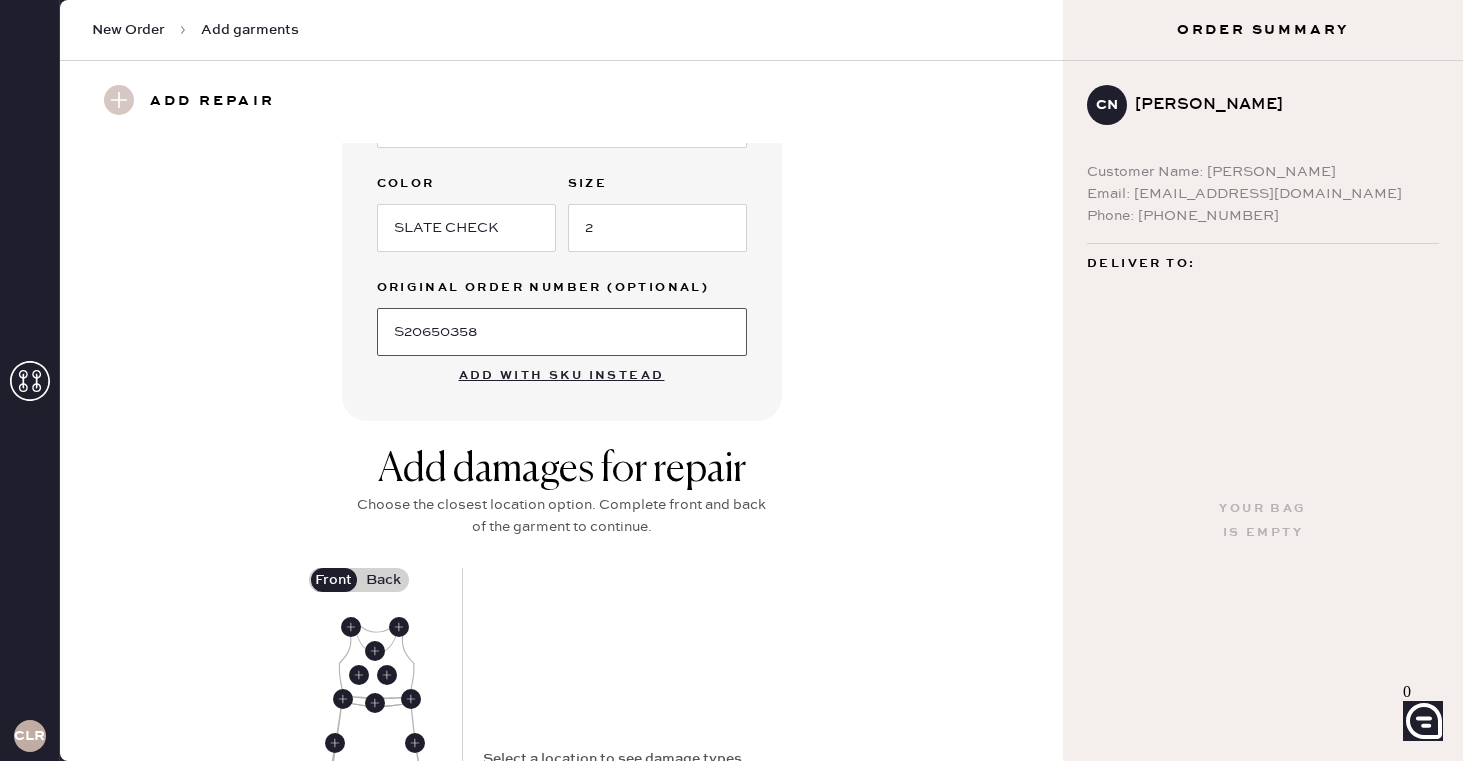 type on "S20650358" 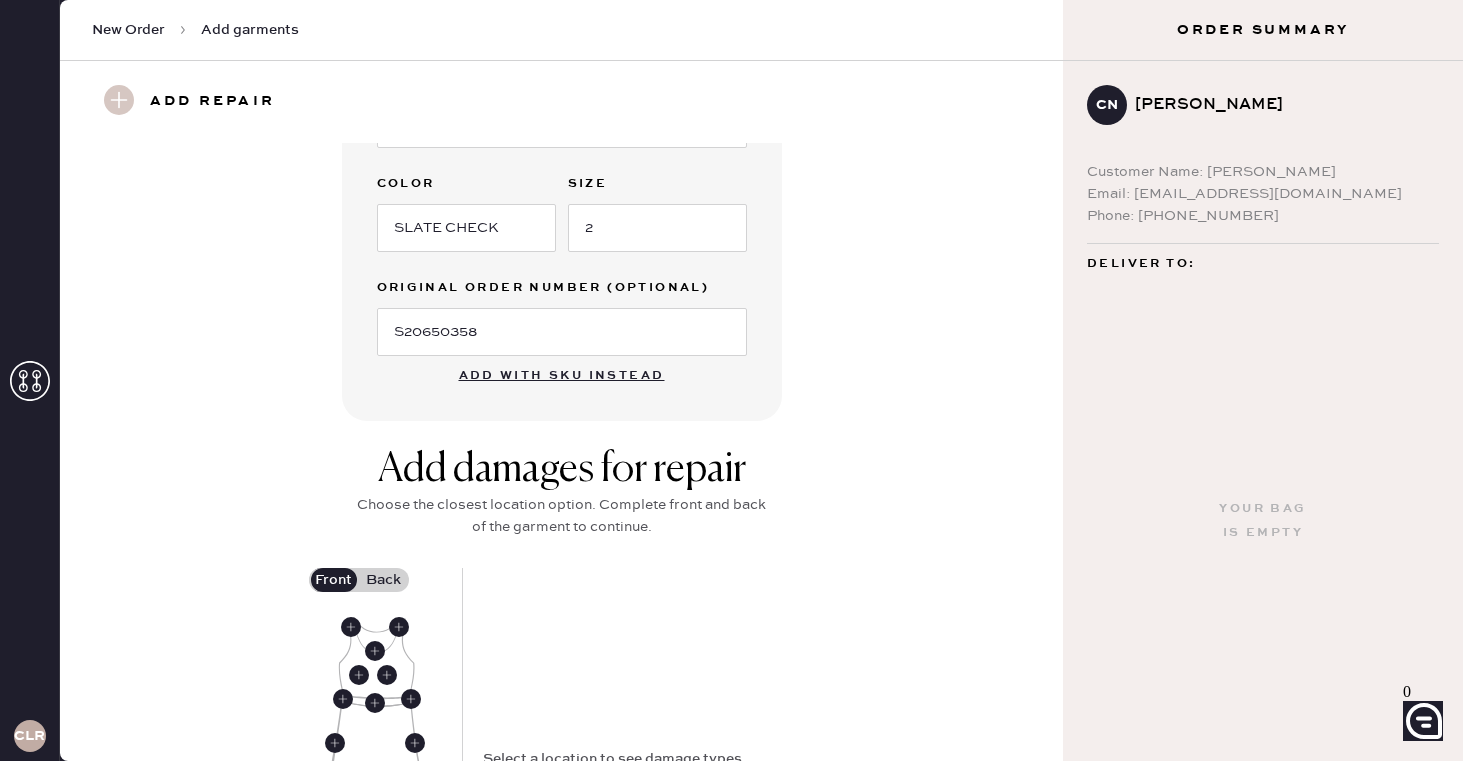 click on "Garment details Garment Type Select Basic Skirt Jeans Leggings Pants Shorts Basic Sleeved Dress Basic Sleeveless Dress Basic Strap Dress Strap Jumpsuit Button Down Top Sleeved Top Sleeveless Top Silhouette (optional) Select Maxi Dress Midi Dress Mini Dress Other Pattern Name : midi_dress_basic_sleeveless_dress Brand Reformation Style name Balia Color SLATE CHECK Size 2 Original Order Number (Optional) S20650358 Add with SKU instead" at bounding box center [561, 22] 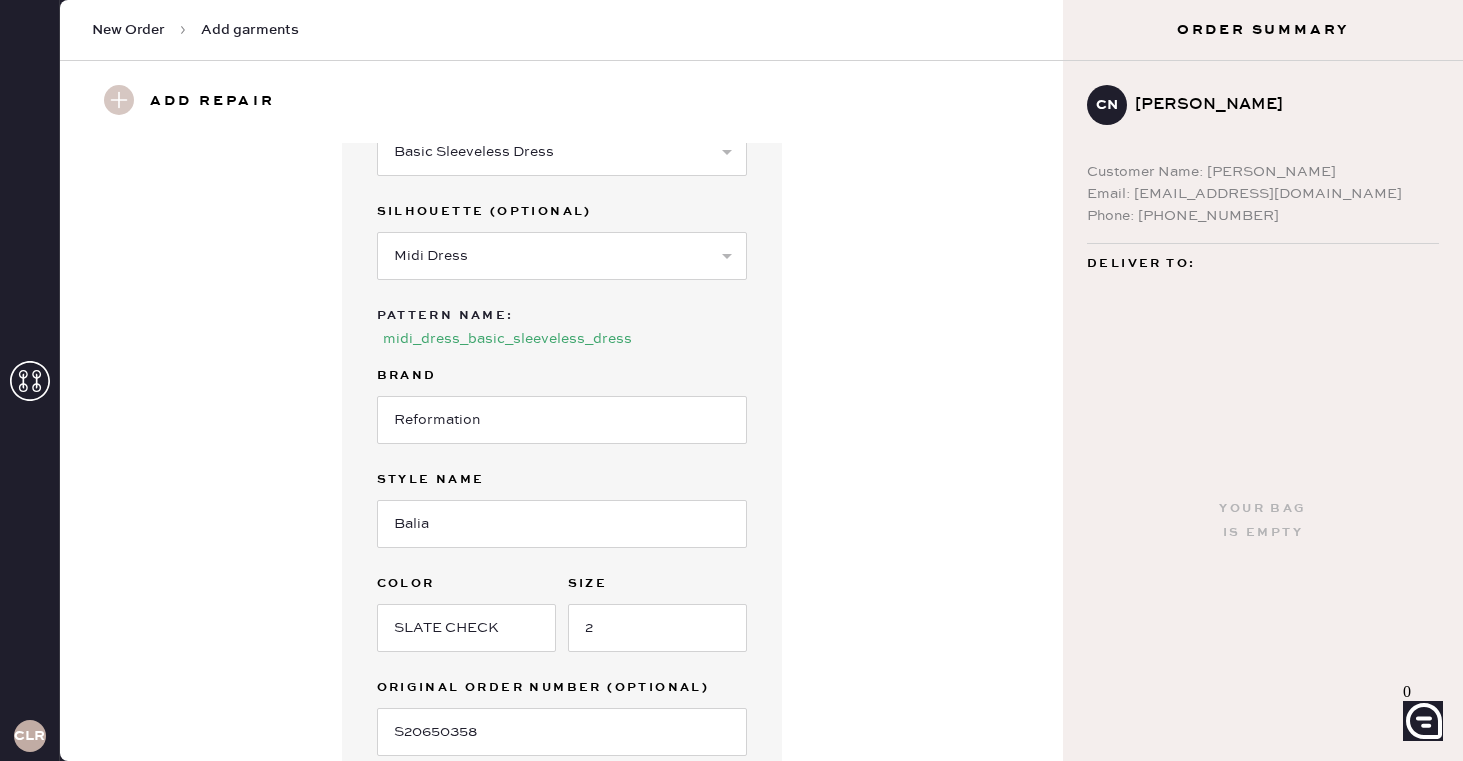 scroll, scrollTop: 80, scrollLeft: 0, axis: vertical 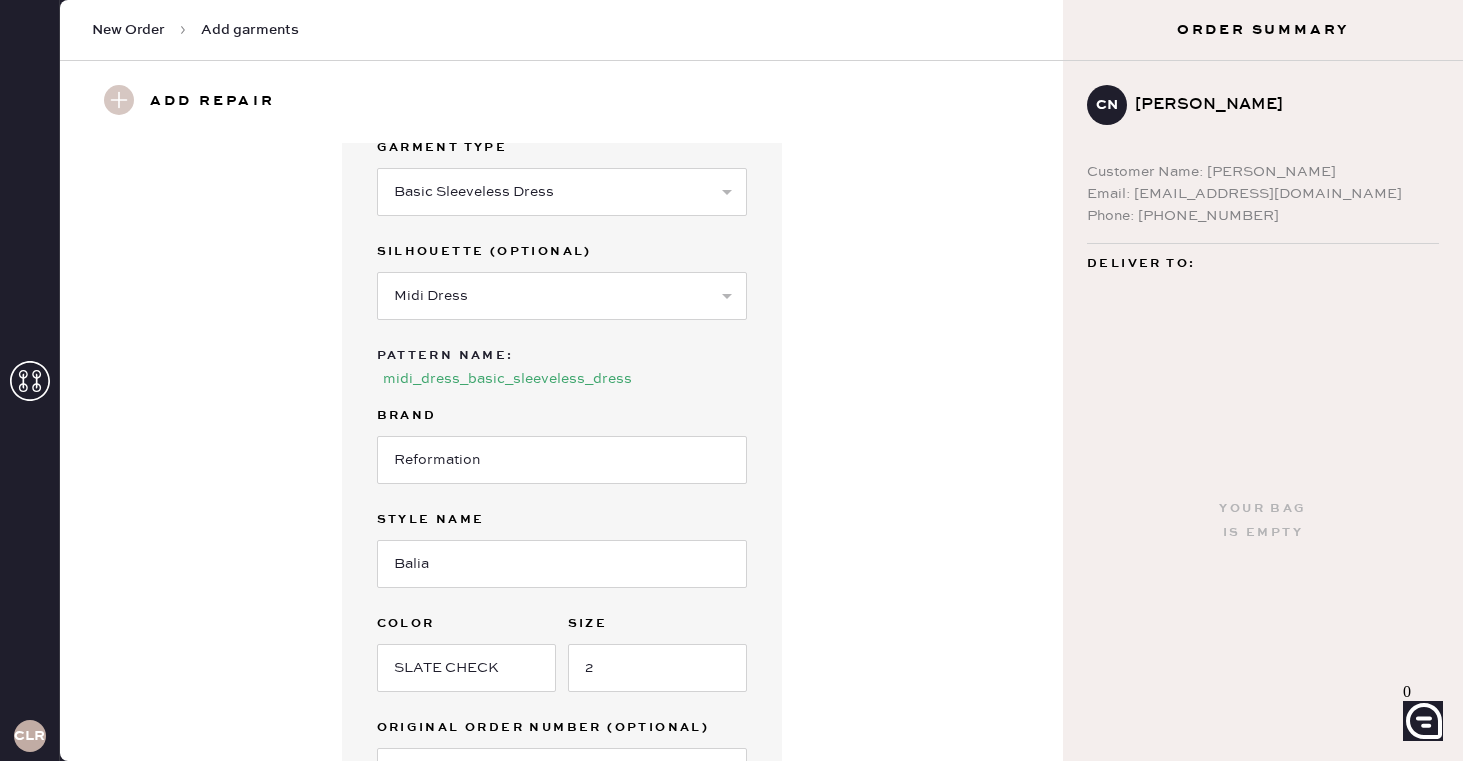 click on "Garment details Garment Type Select Basic Skirt Jeans Leggings Pants Shorts Basic Sleeved Dress Basic Sleeveless Dress Basic Strap Dress Strap Jumpsuit Button Down Top Sleeved Top Sleeveless Top Silhouette (optional) Select Maxi Dress Midi Dress Mini Dress Other Pattern Name : midi_dress_basic_sleeveless_dress Brand Reformation Style name Balia Color SLATE CHECK Size 2 Original Order Number (Optional) S20650358 Add with SKU instead" at bounding box center [561, 462] 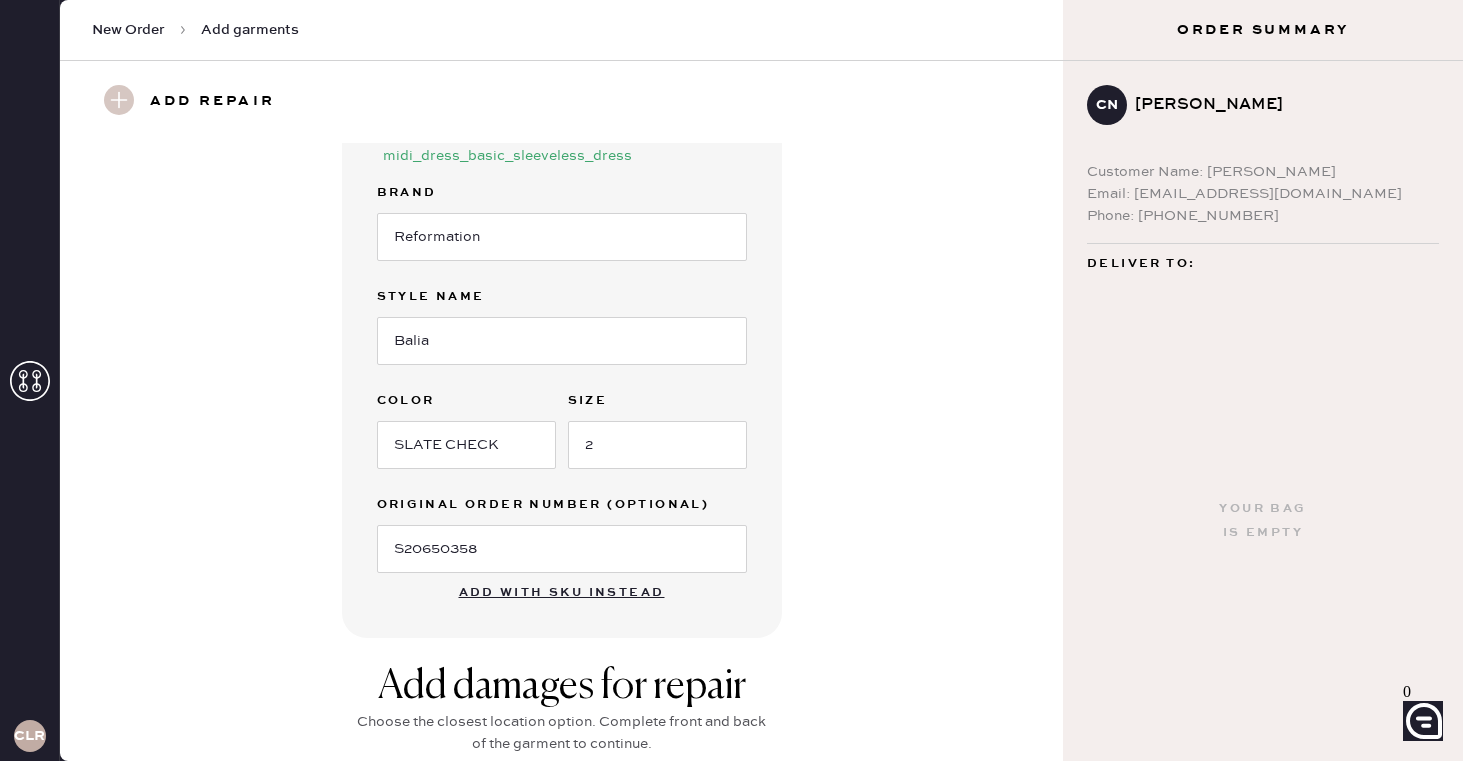 scroll, scrollTop: 320, scrollLeft: 0, axis: vertical 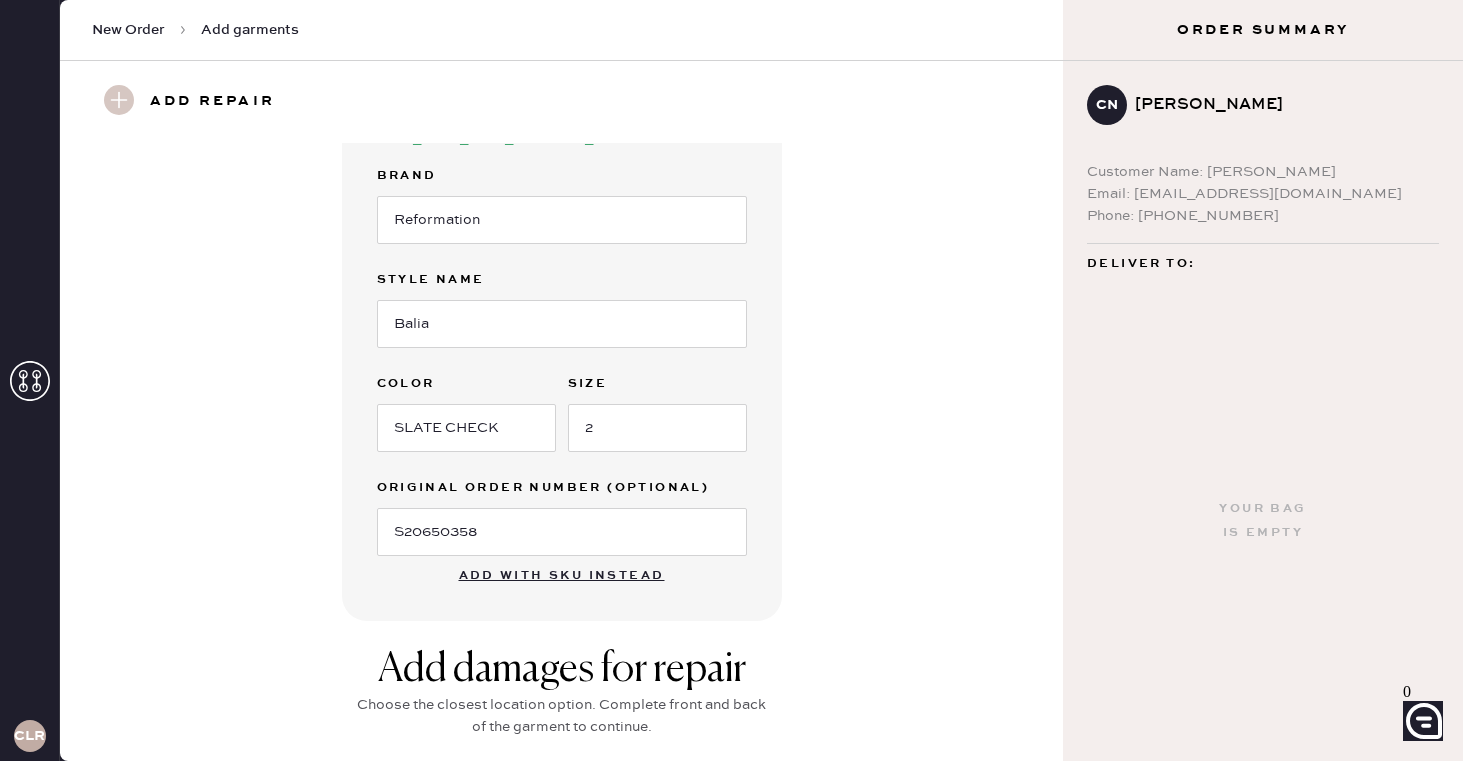 click on "Garment details Garment Type Select Basic Skirt Jeans Leggings Pants Shorts Basic Sleeved Dress Basic Sleeveless Dress Basic Strap Dress Strap Jumpsuit Button Down Top Sleeved Top Sleeveless Top Silhouette (optional) Select Maxi Dress Midi Dress Mini Dress Other Pattern Name : midi_dress_basic_sleeveless_dress Brand Reformation Style name Balia Color SLATE CHECK Size 2 Original Order Number (Optional) S20650358 Add with SKU instead" at bounding box center (561, 222) 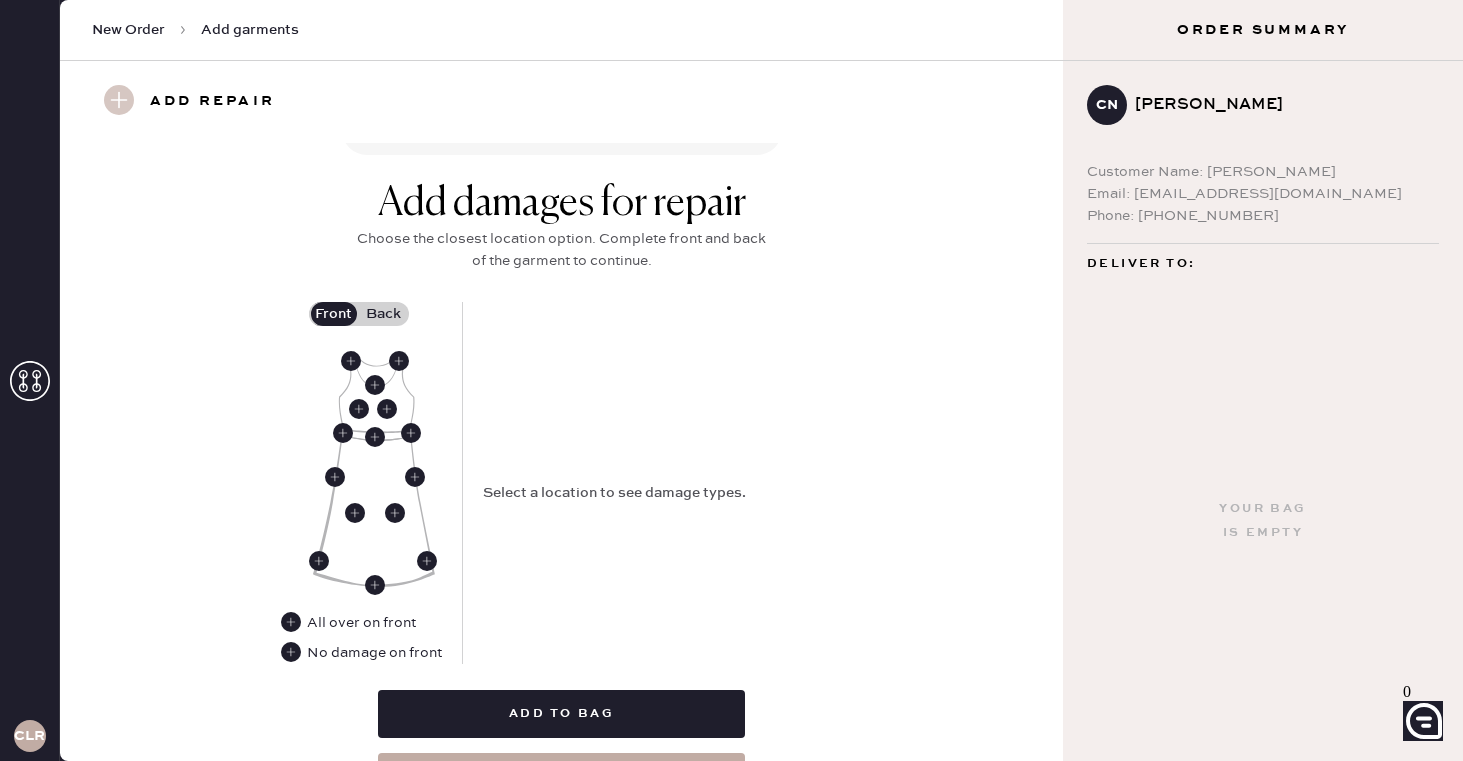 scroll, scrollTop: 880, scrollLeft: 0, axis: vertical 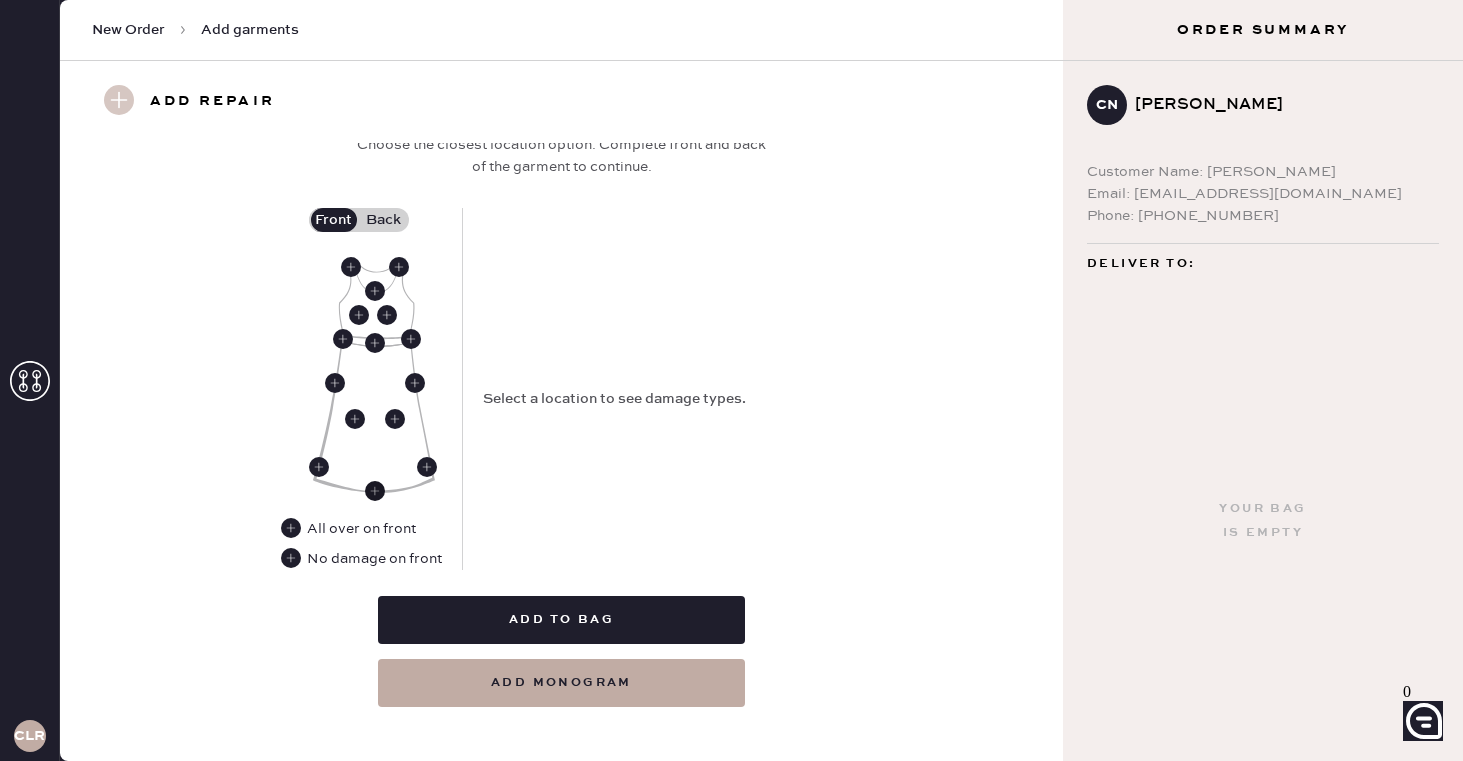 click 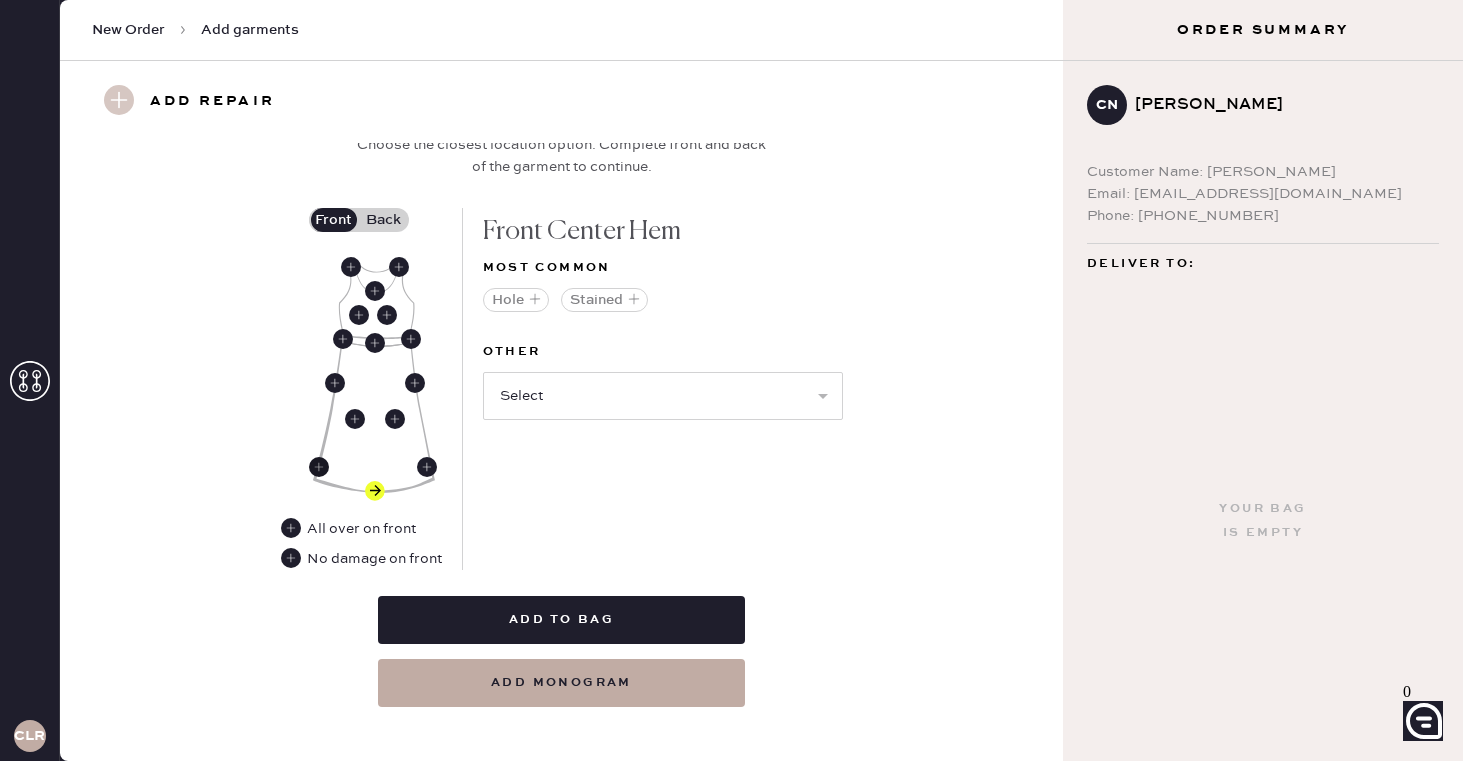 click 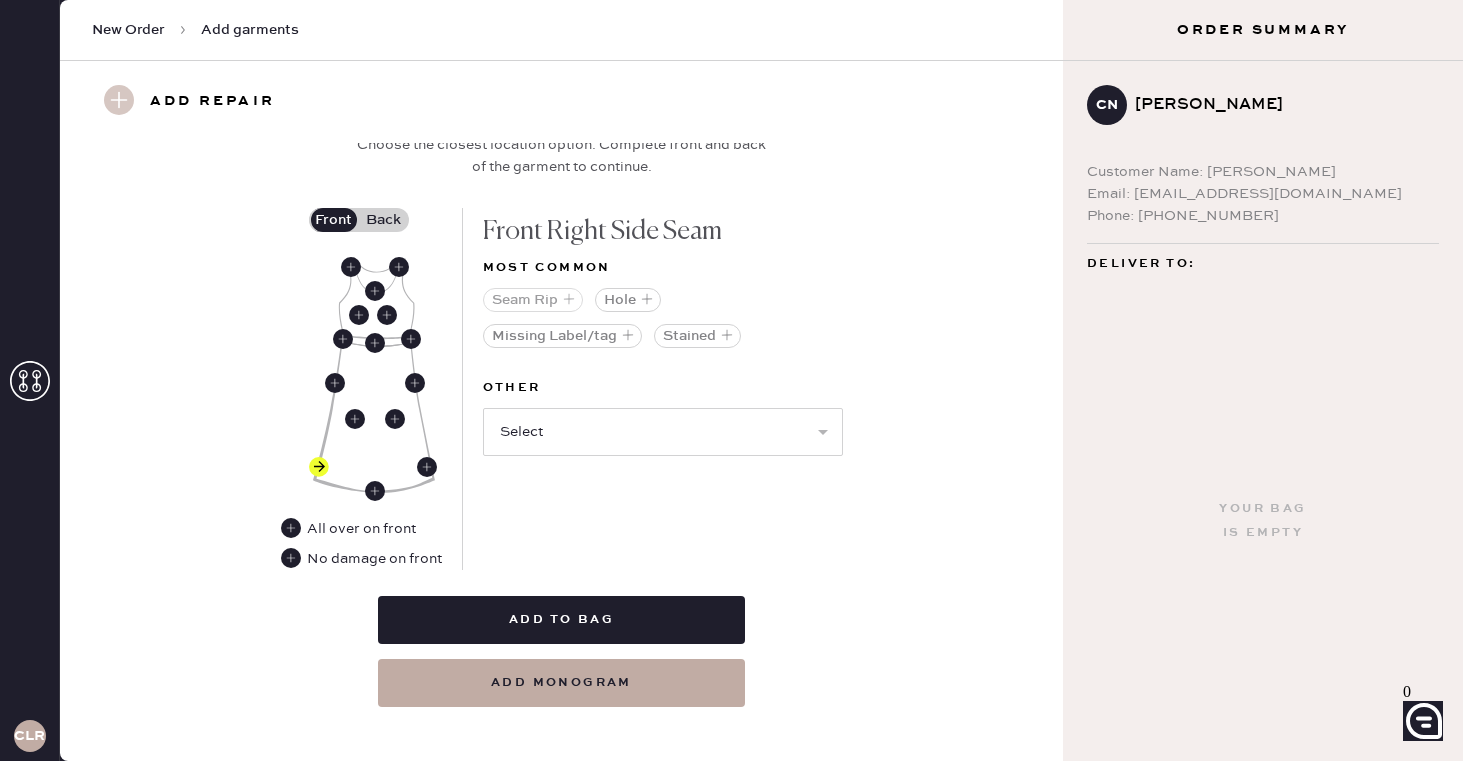 click on "Seam Rip" at bounding box center [533, 300] 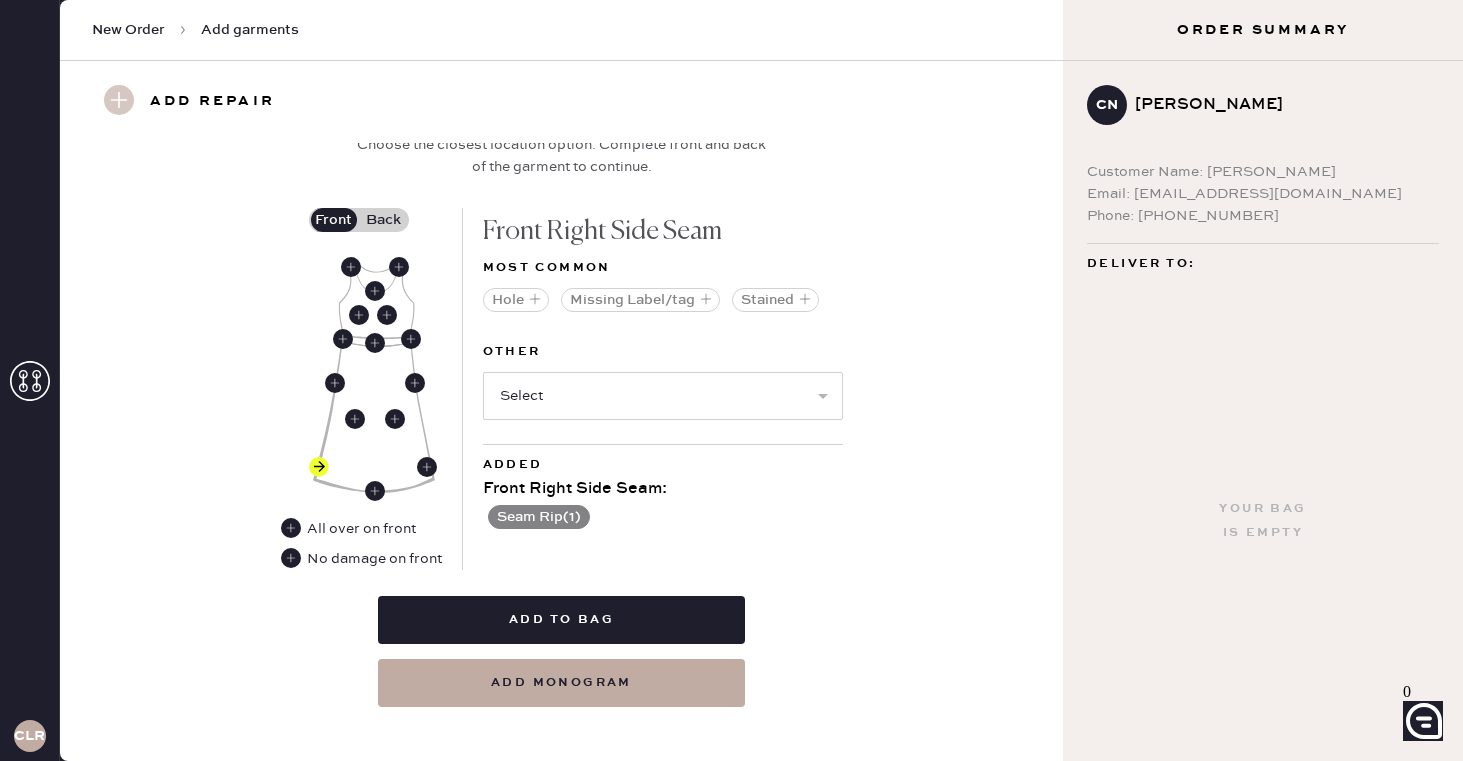 click on "Back" at bounding box center [384, 220] 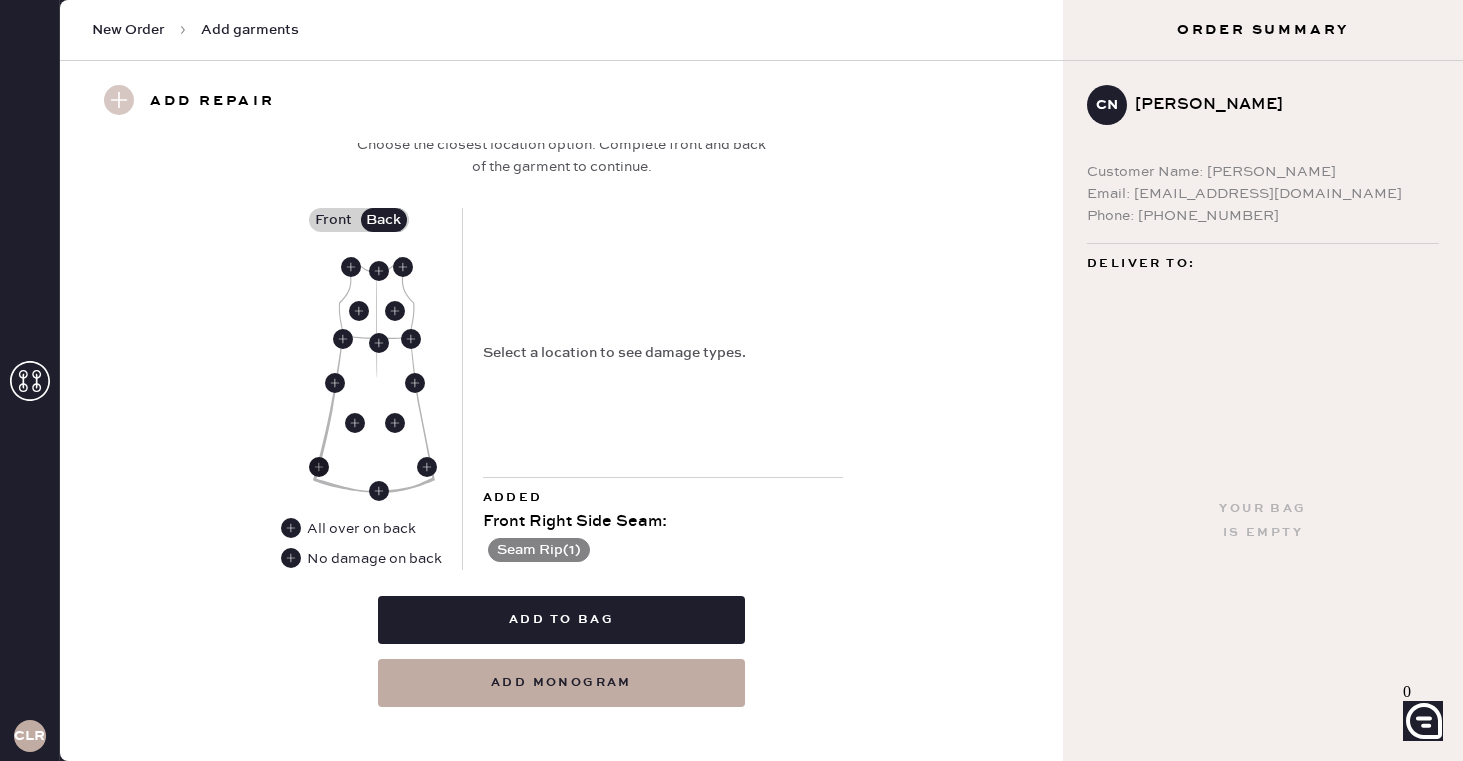 click 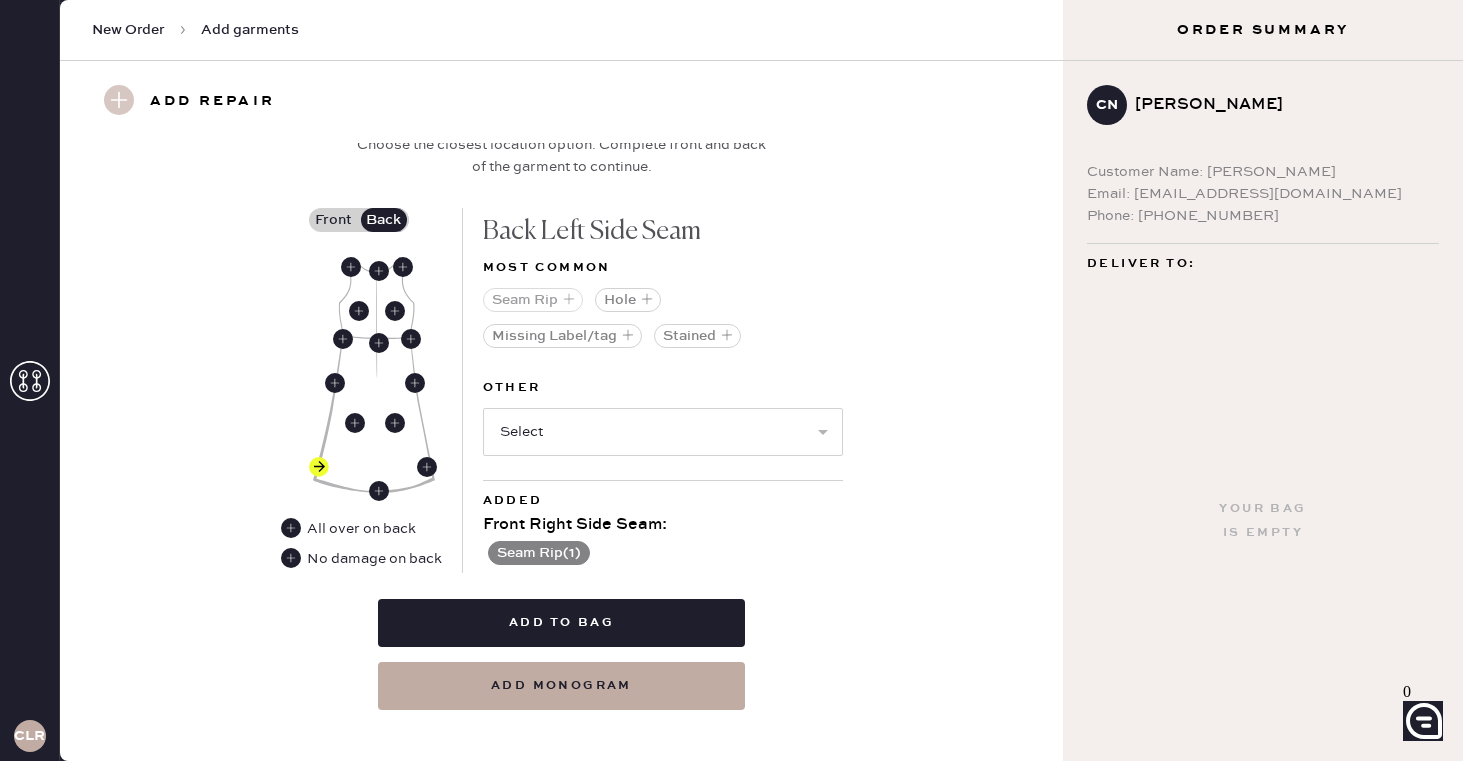 click on "Seam Rip" at bounding box center (533, 300) 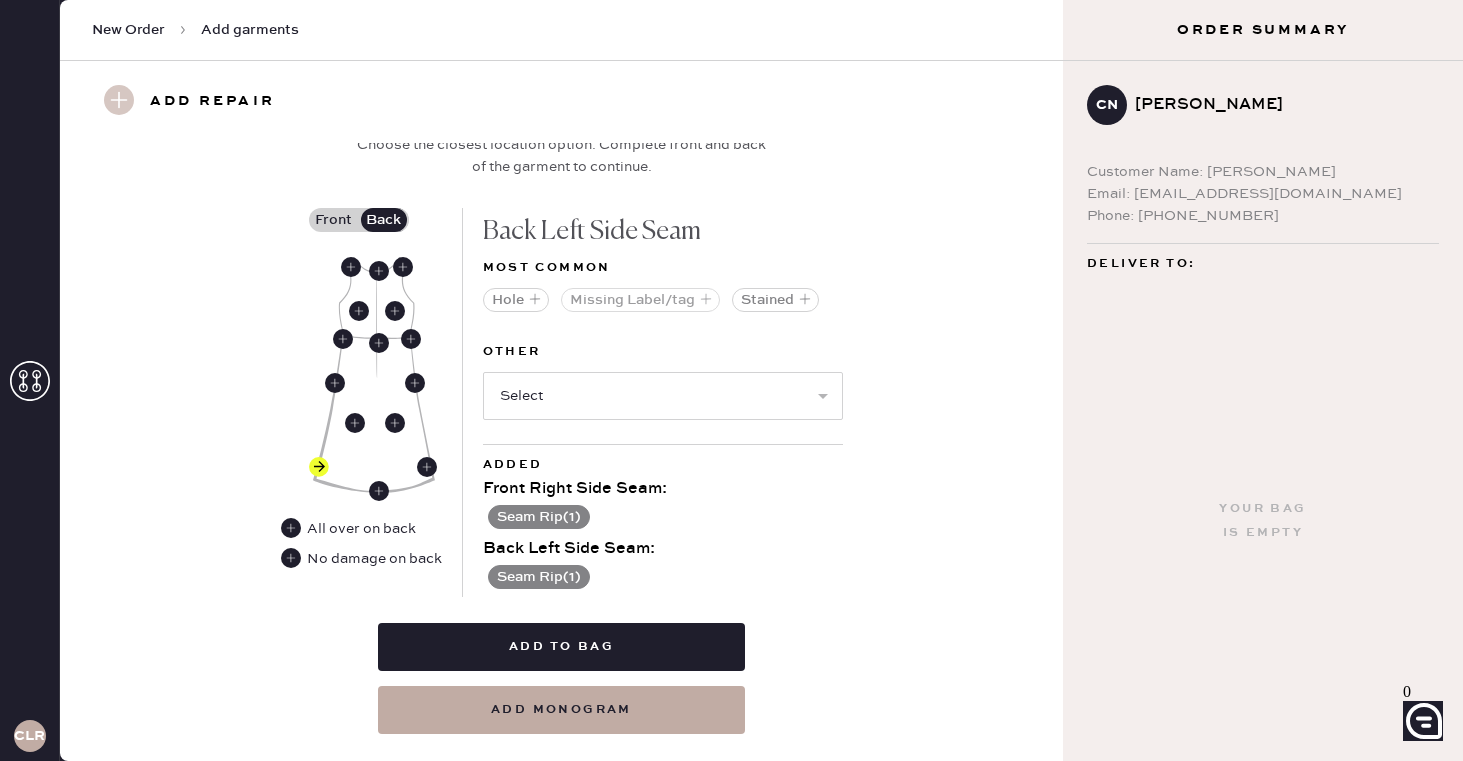 click on "Hole" at bounding box center [516, 300] 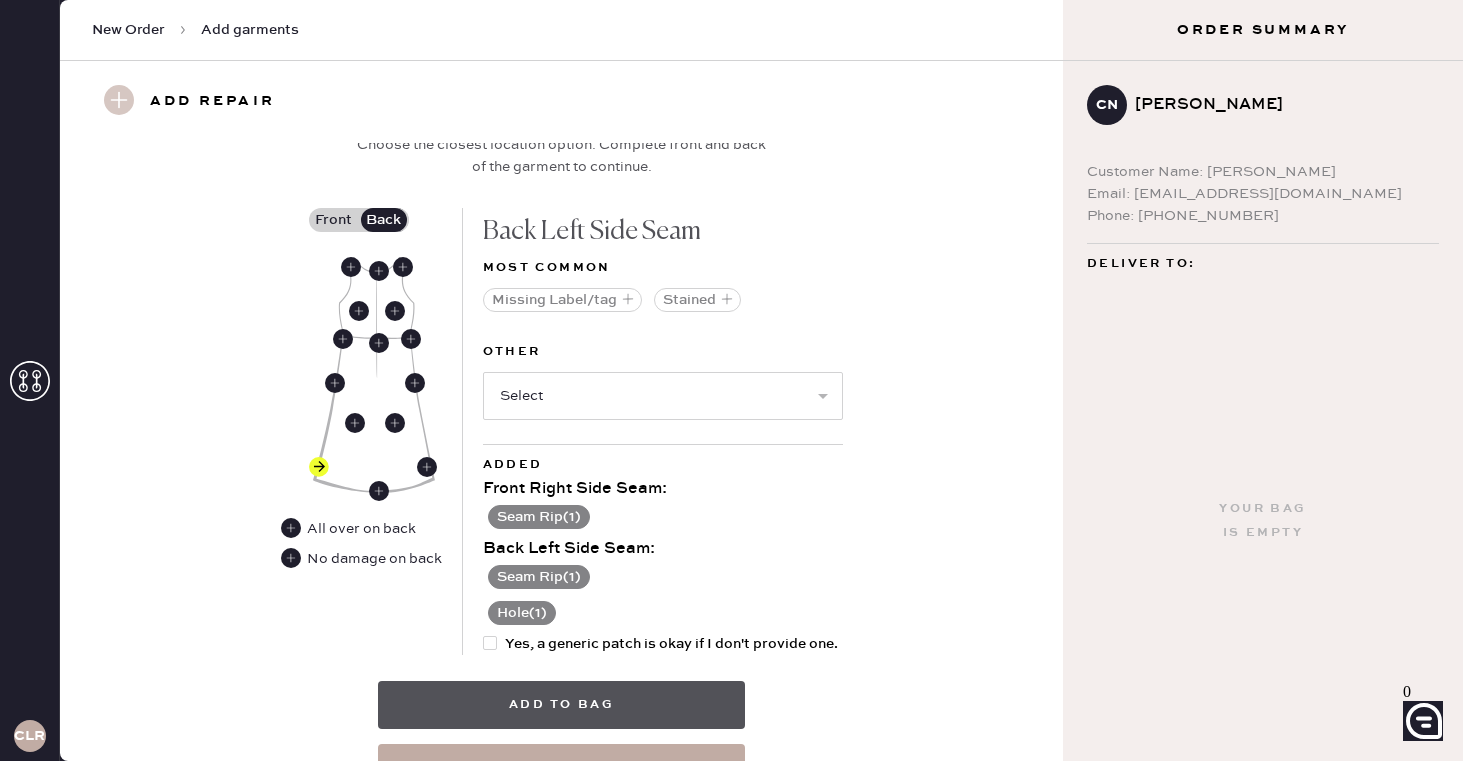 click on "Add to bag" at bounding box center [561, 705] 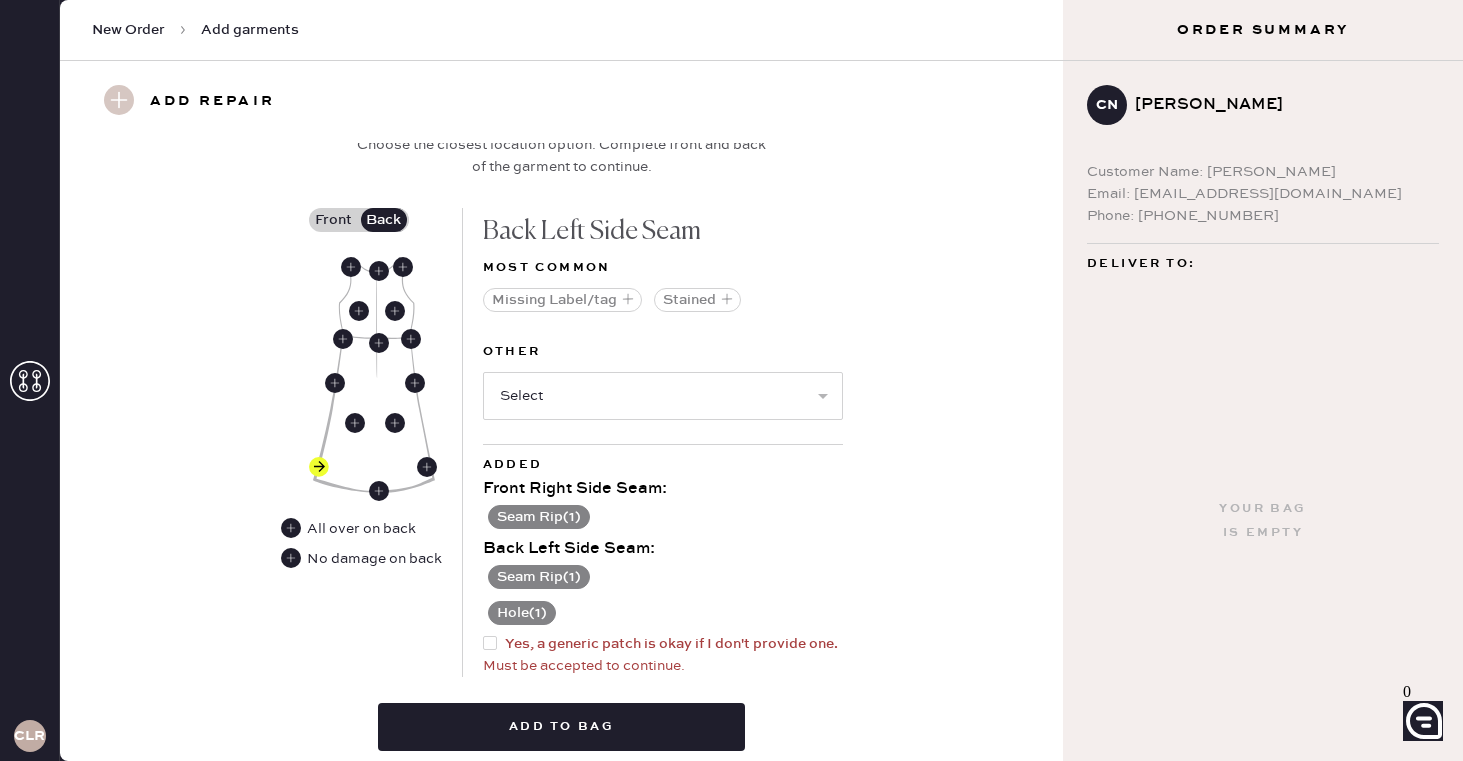click at bounding box center [494, 644] 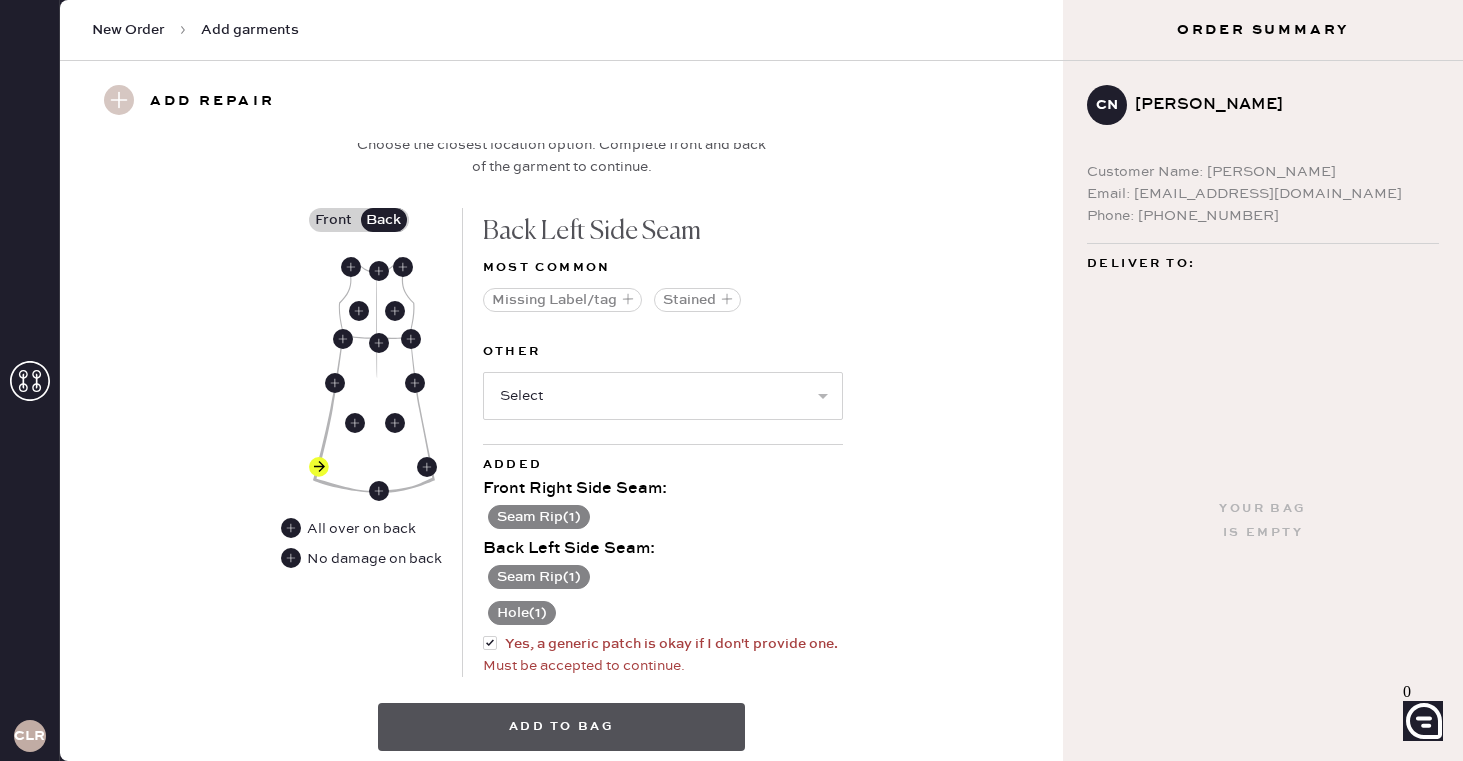 click on "Add to bag" at bounding box center [561, 727] 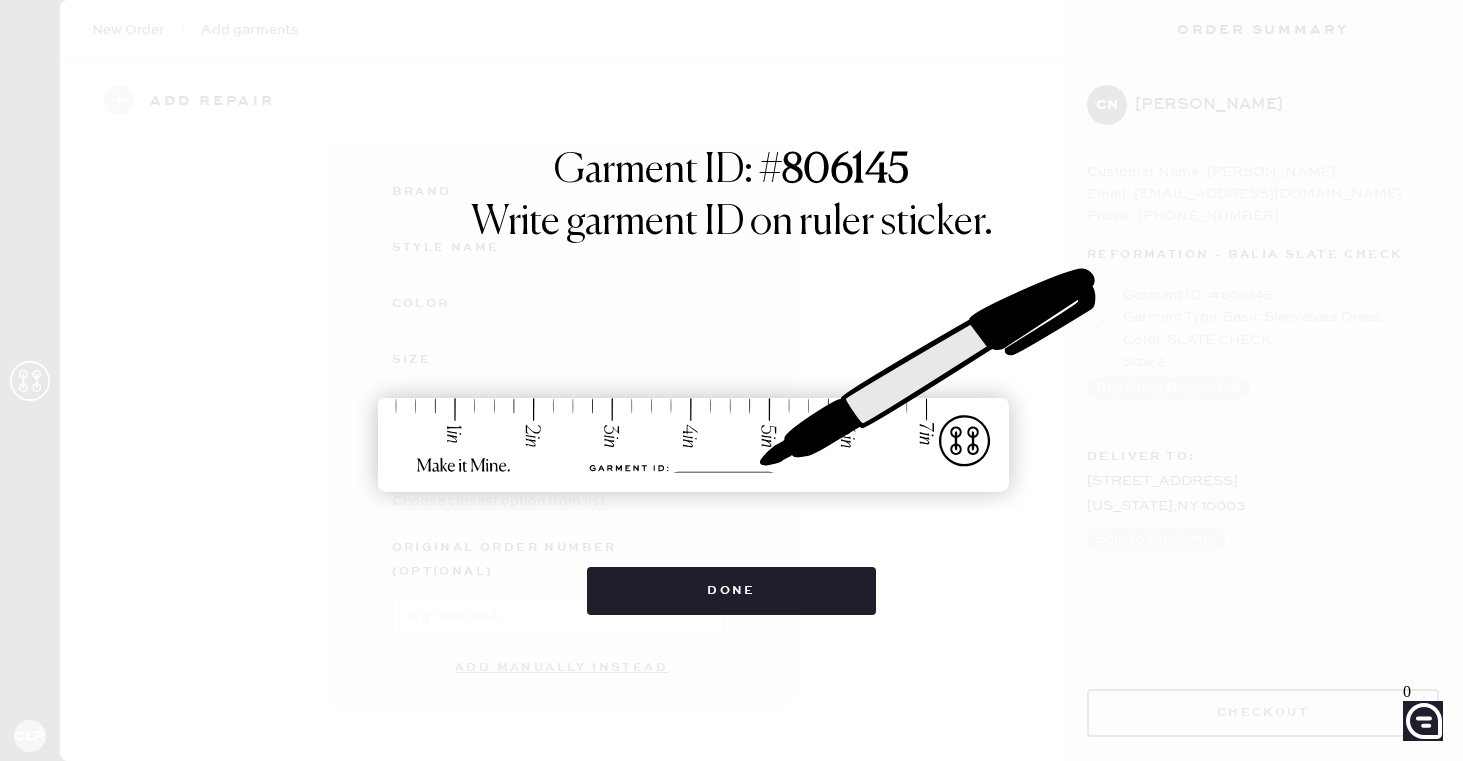 scroll, scrollTop: 223, scrollLeft: 0, axis: vertical 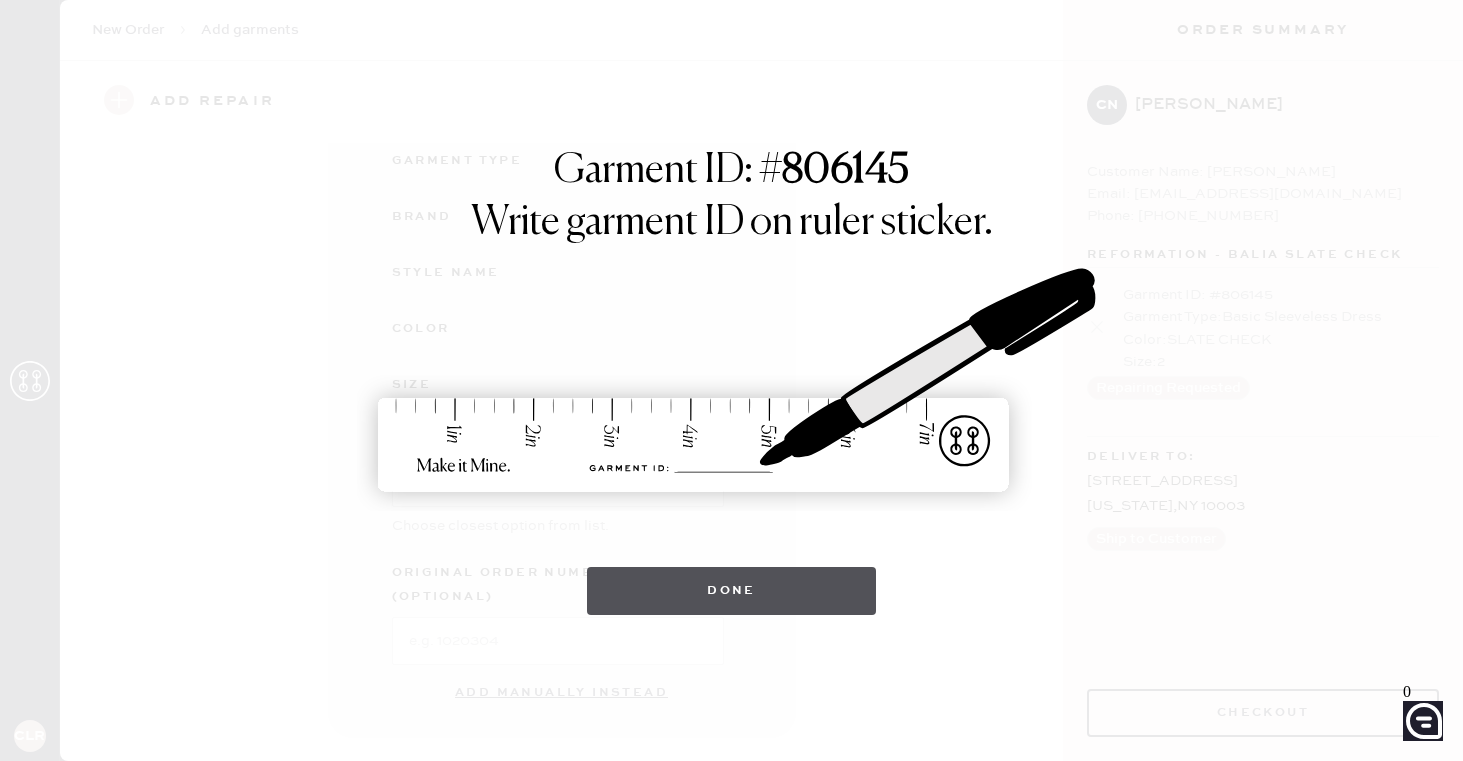 click on "Done" at bounding box center [731, 591] 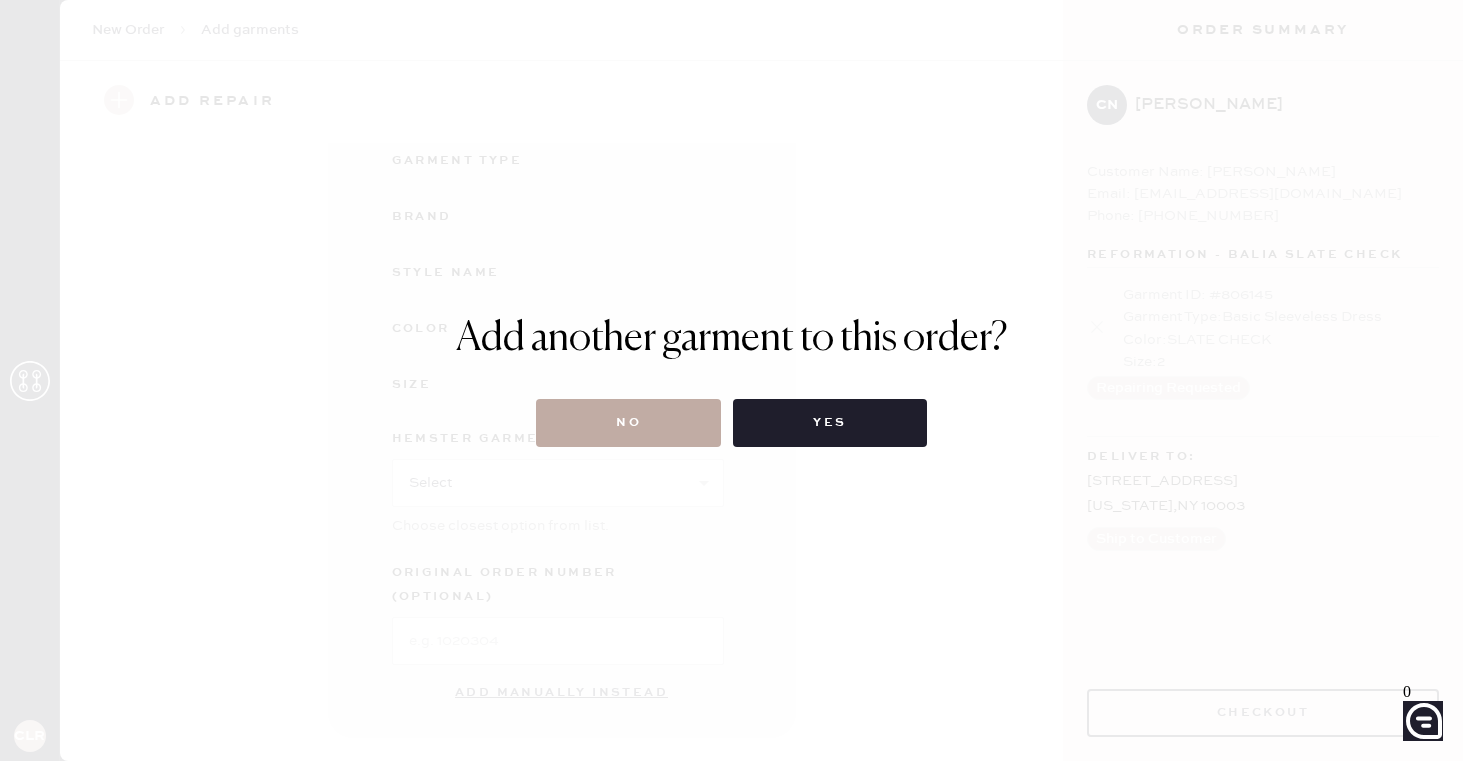 click on "No" at bounding box center (628, 423) 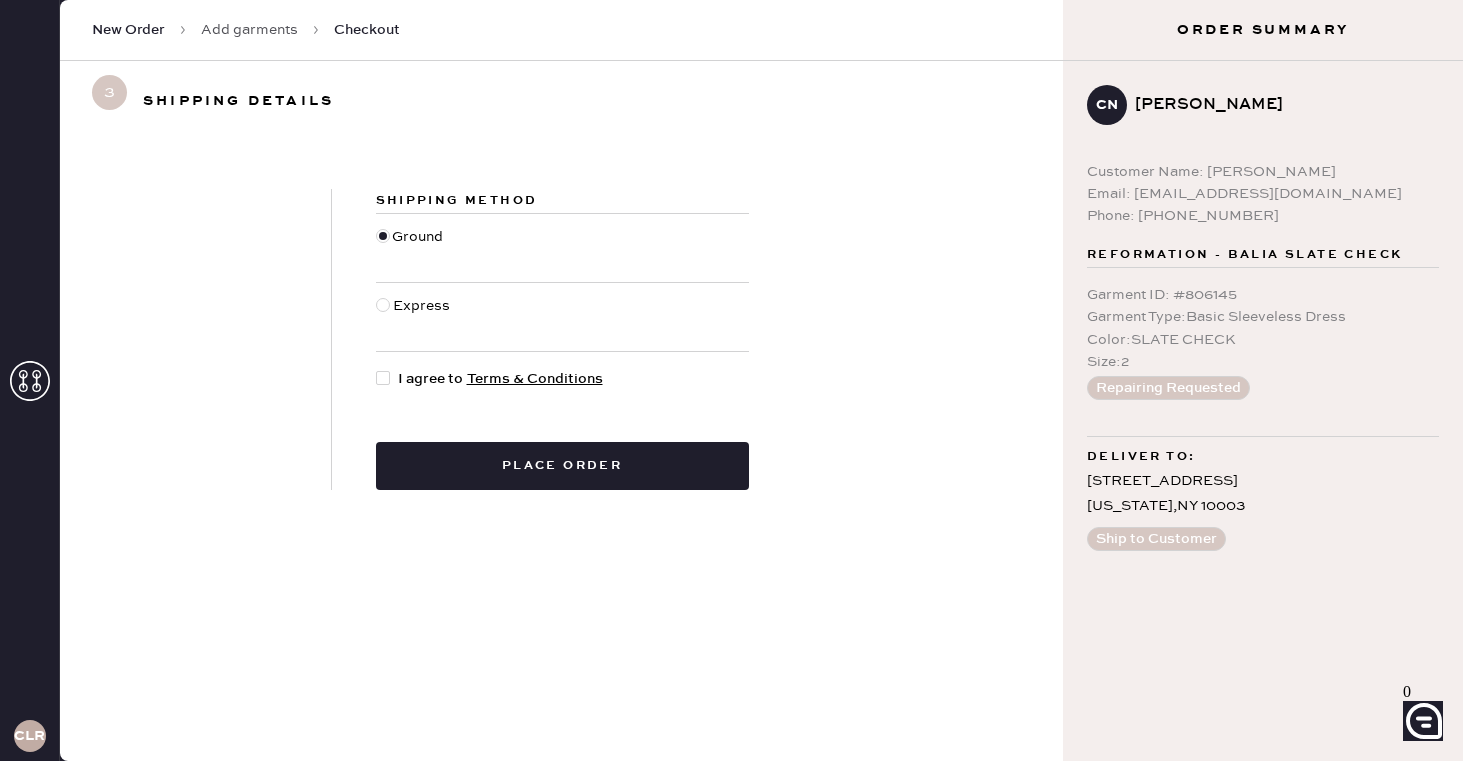 click at bounding box center (383, 378) 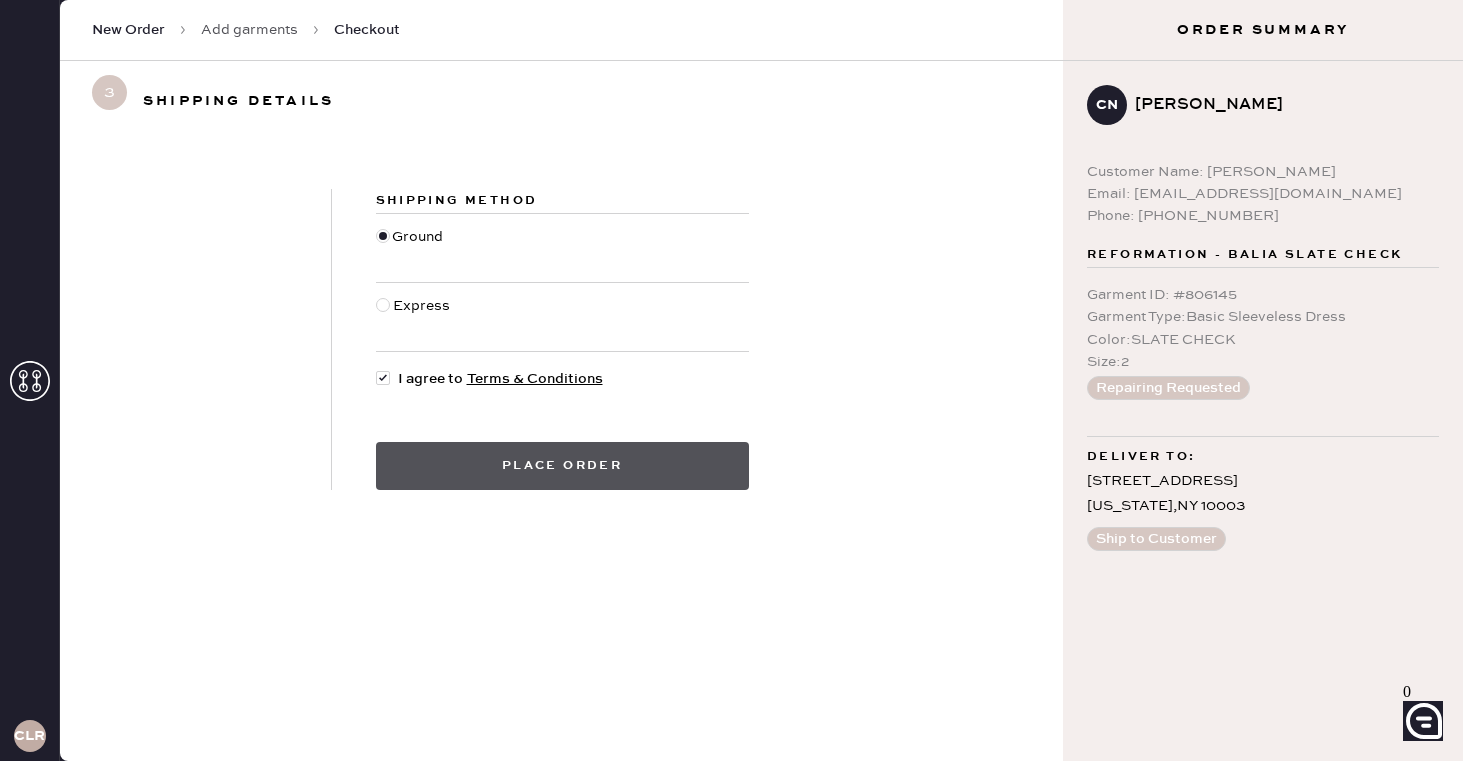click on "Place order" at bounding box center [562, 466] 